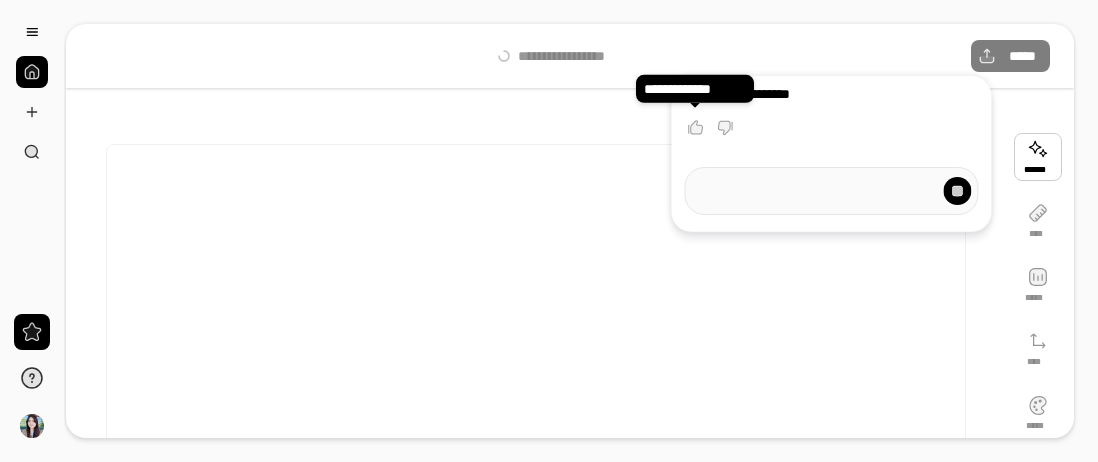 scroll, scrollTop: 0, scrollLeft: 0, axis: both 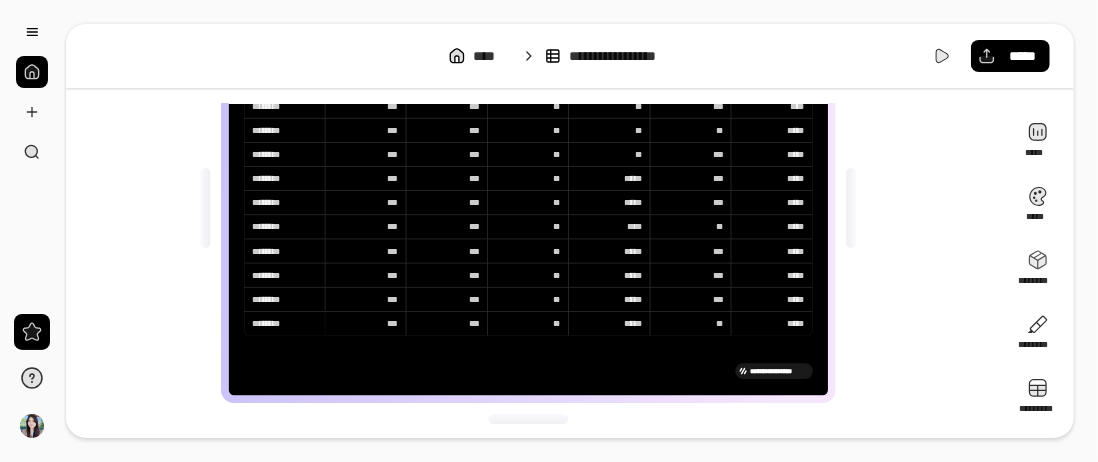 click on "**********" at bounding box center [536, 208] 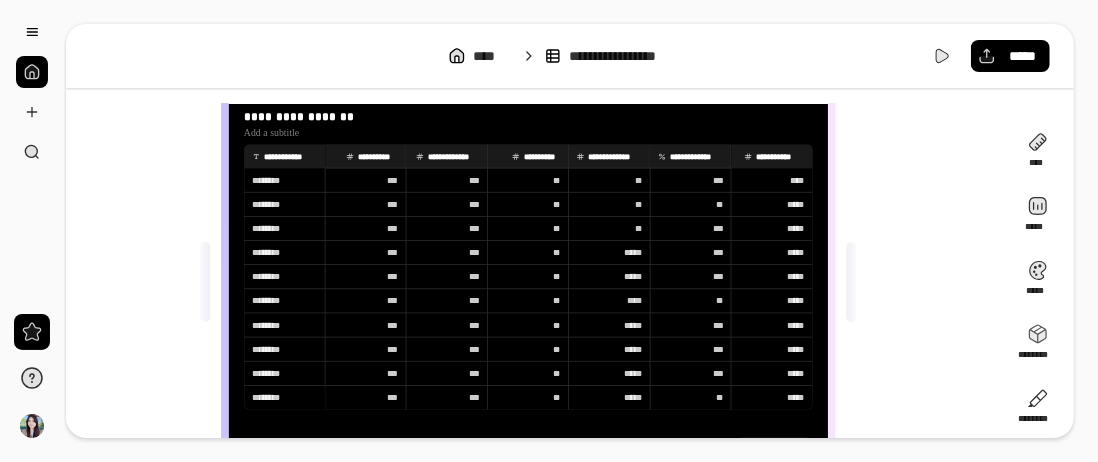 scroll, scrollTop: 0, scrollLeft: 0, axis: both 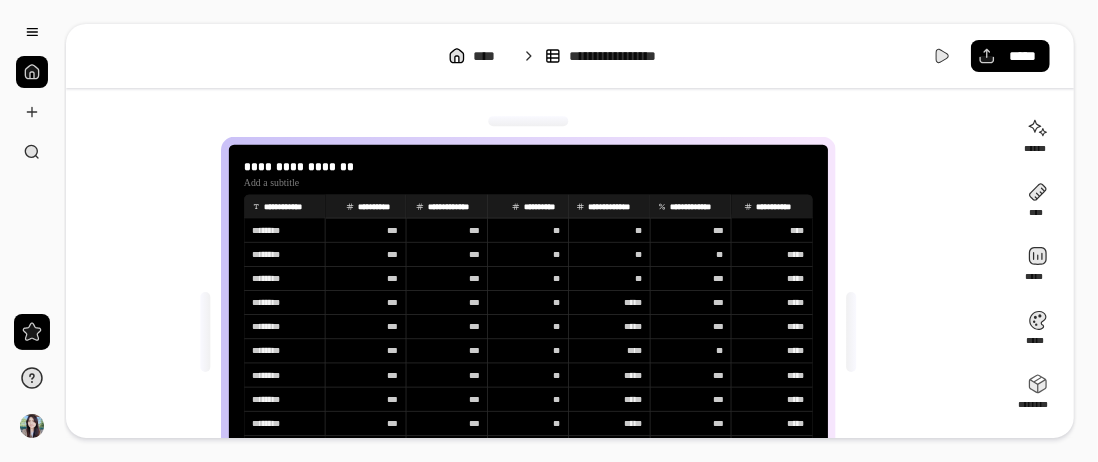 click on "**********" at bounding box center [570, 56] 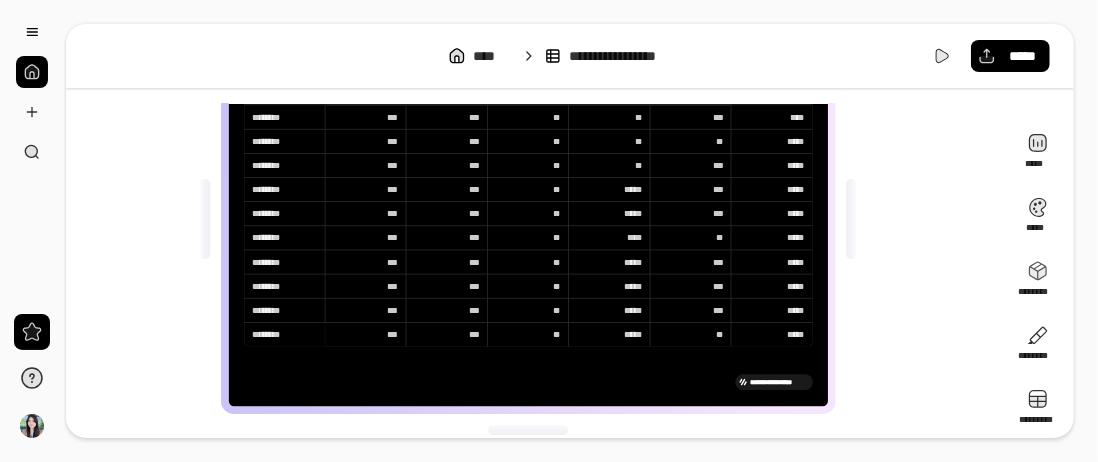 scroll, scrollTop: 124, scrollLeft: 0, axis: vertical 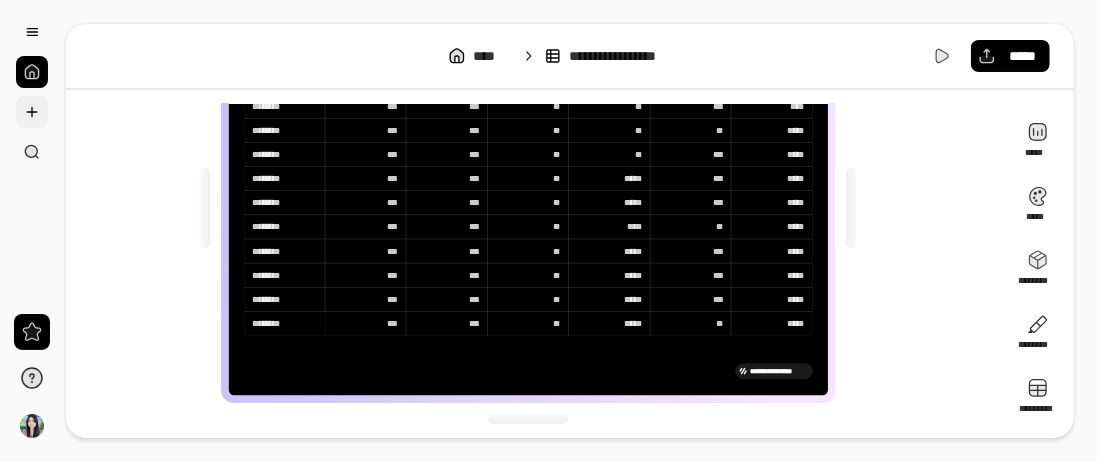 click at bounding box center [32, 112] 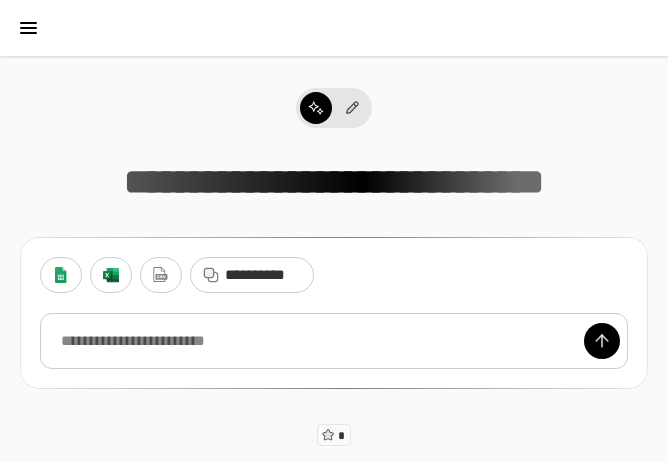 click at bounding box center (334, 341) 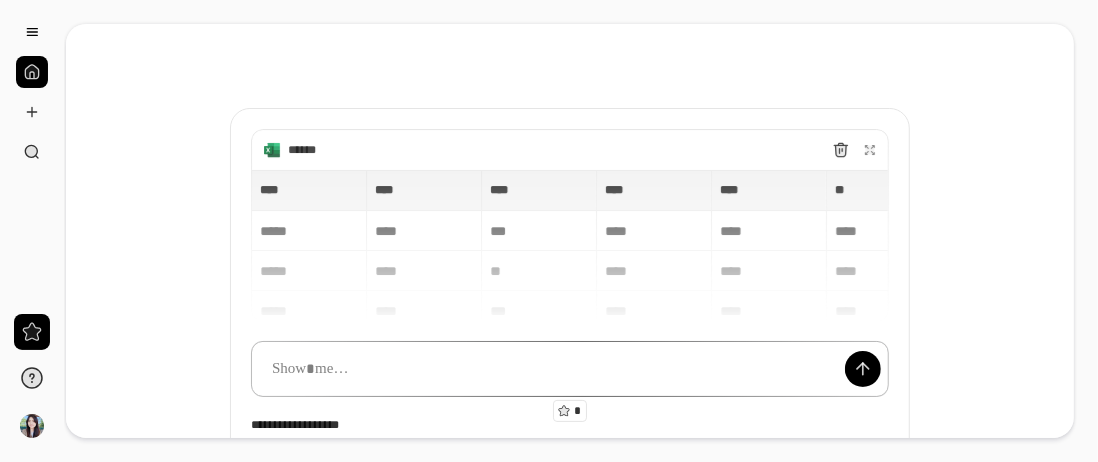 type 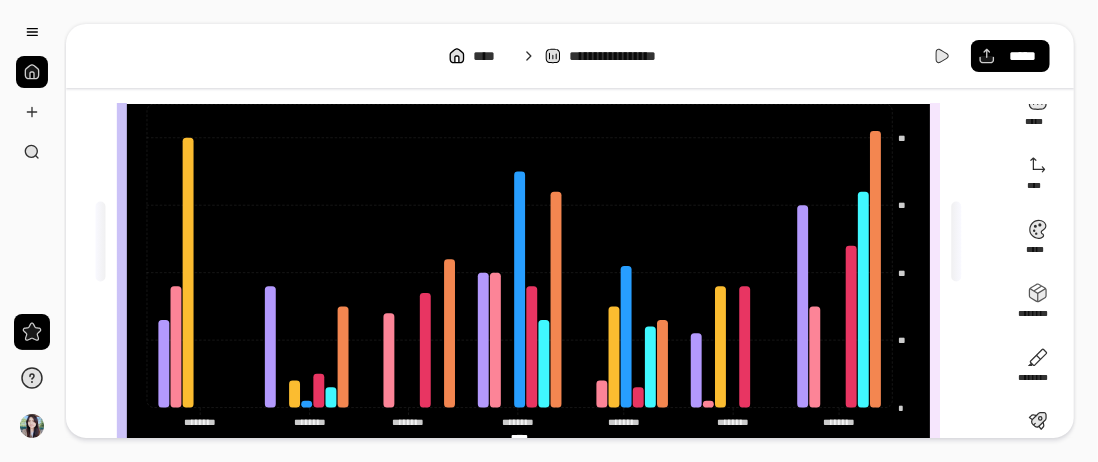 scroll, scrollTop: 55, scrollLeft: 0, axis: vertical 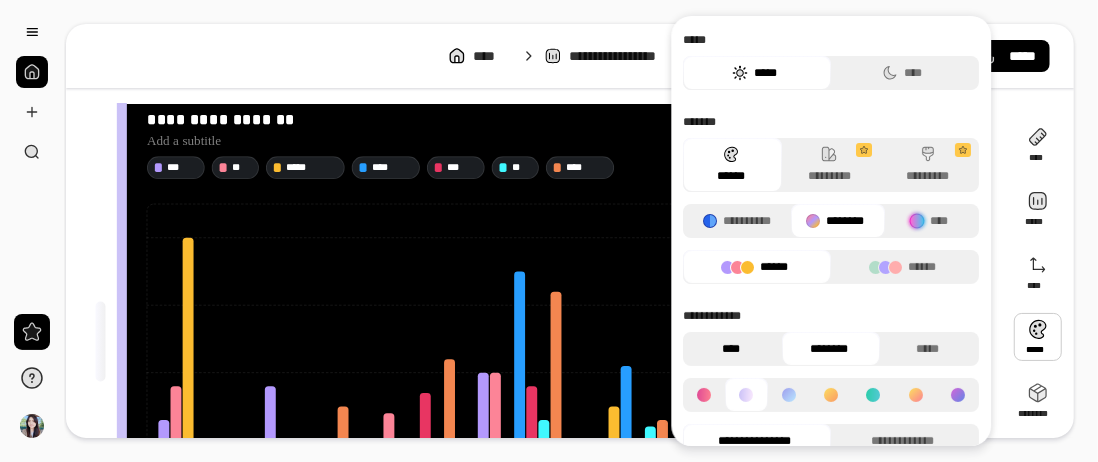 click on "****" at bounding box center (730, 349) 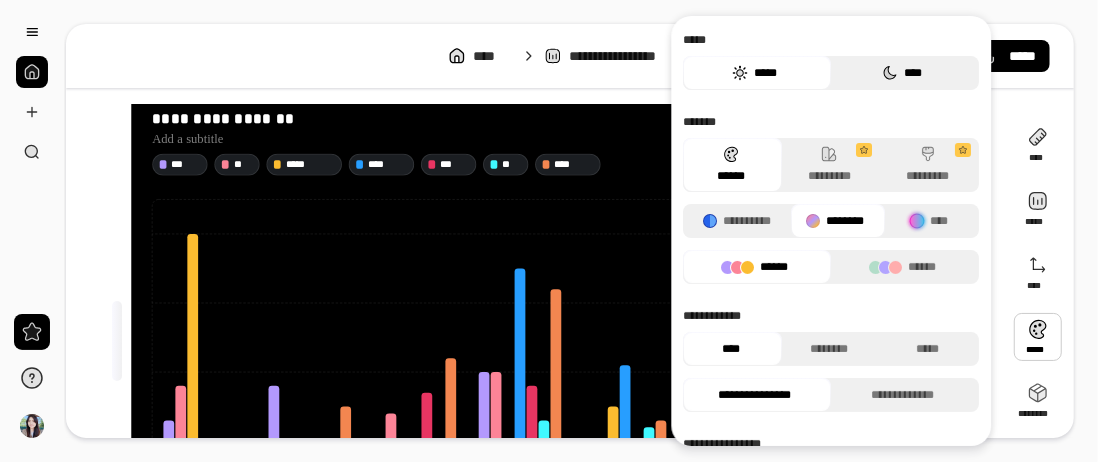 click 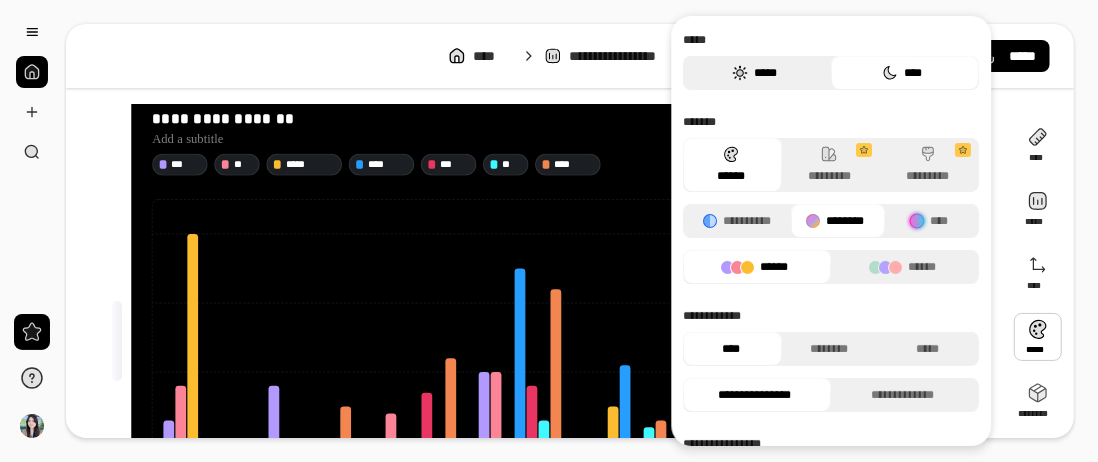 click on "*****" at bounding box center (754, 73) 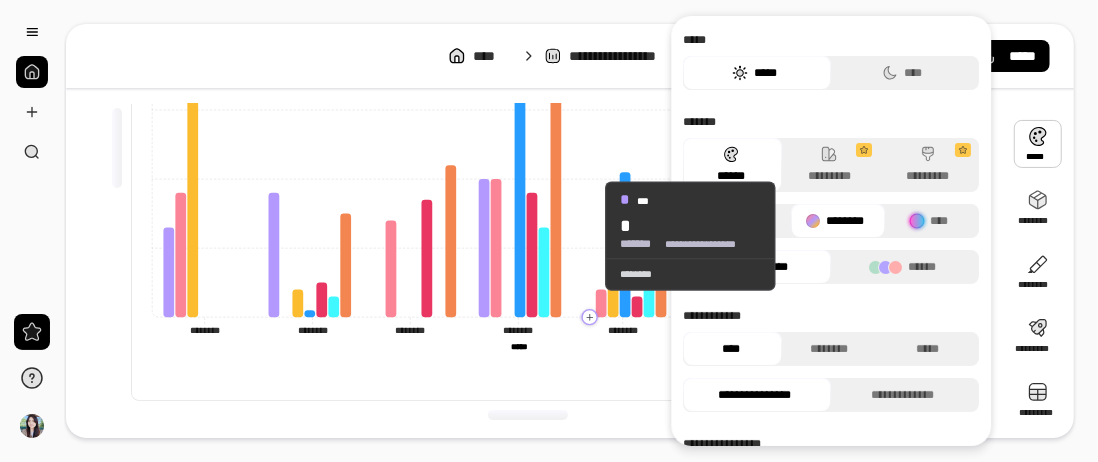 scroll, scrollTop: 249, scrollLeft: 0, axis: vertical 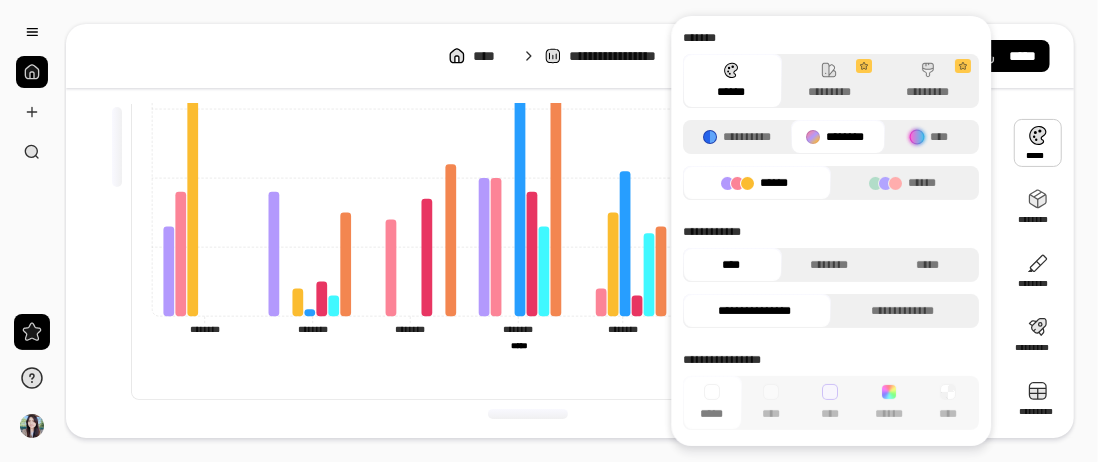 click on "**********" at bounding box center (528, 147) 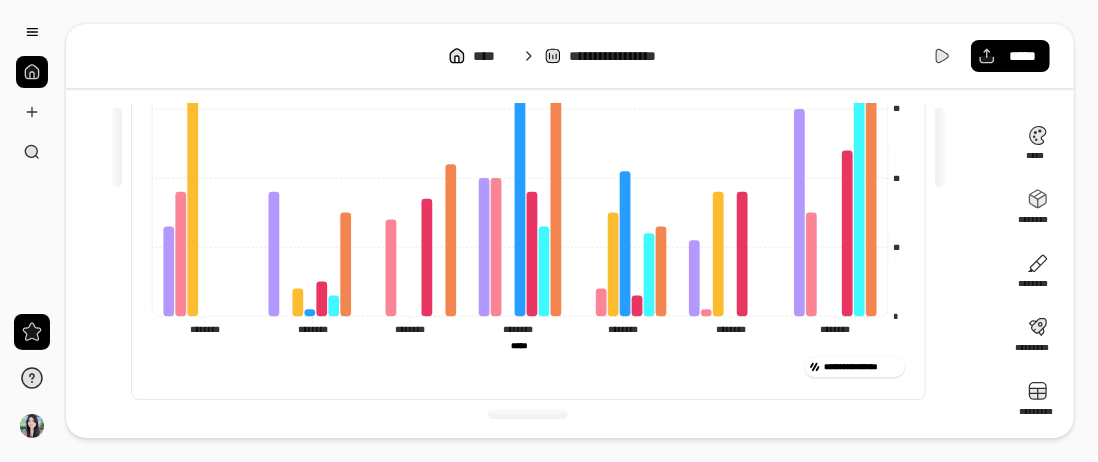 click on "**********" at bounding box center [861, 367] 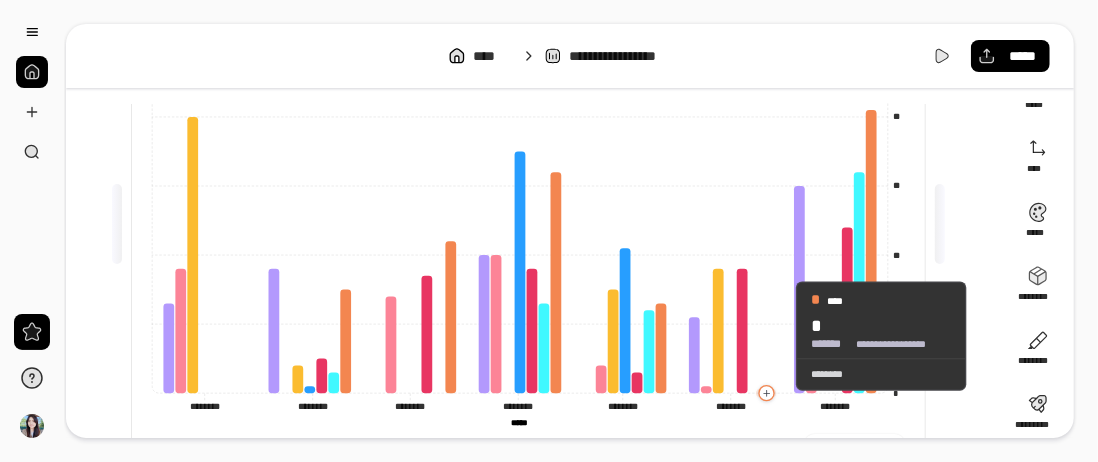 scroll, scrollTop: 149, scrollLeft: 0, axis: vertical 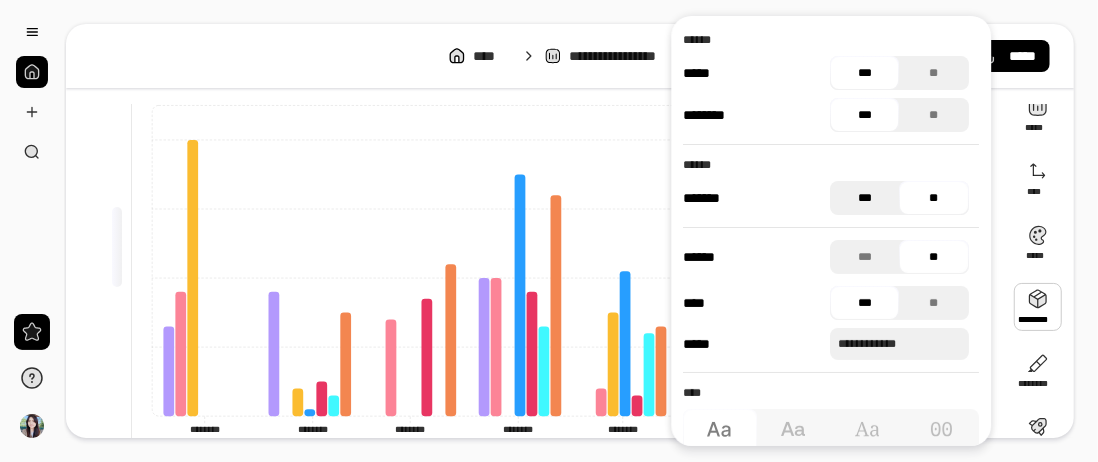 click on "***" at bounding box center (864, 198) 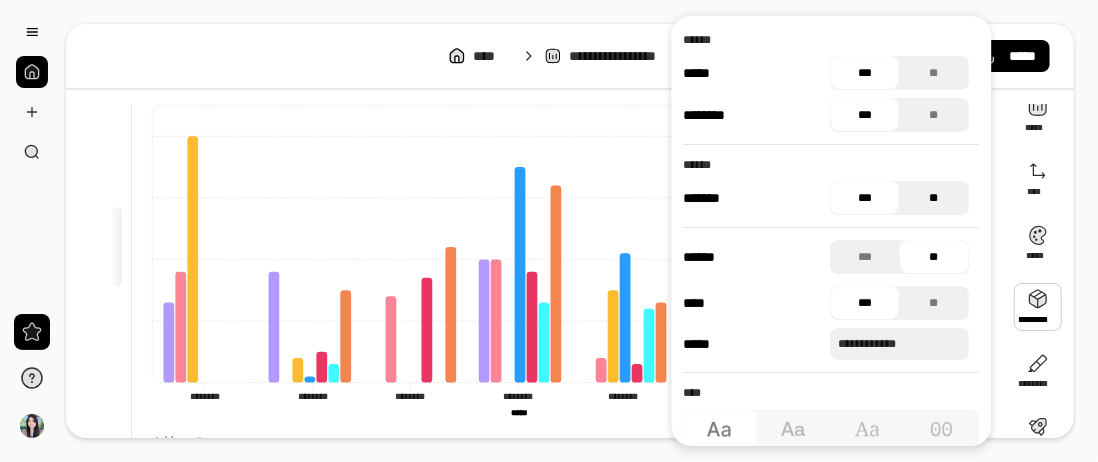 click on "**" at bounding box center [934, 198] 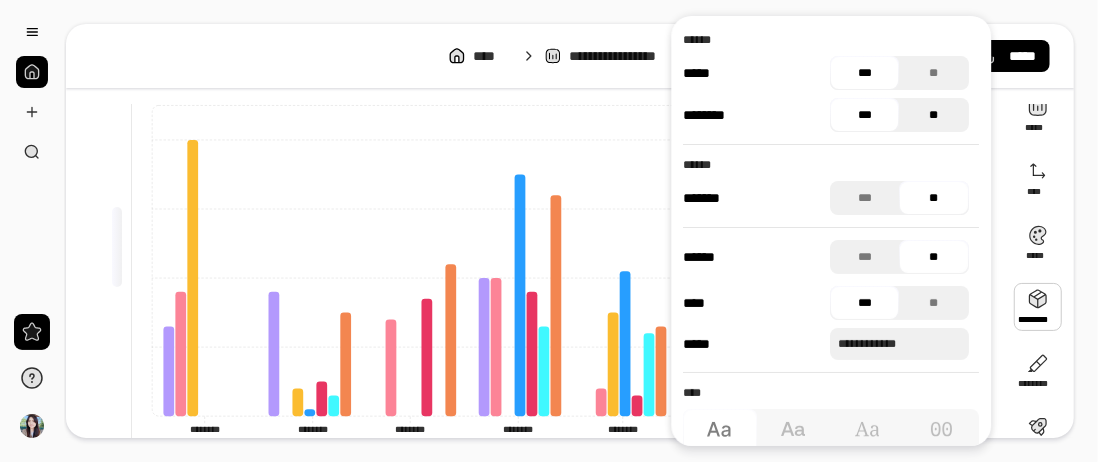 click on "**" at bounding box center (934, 115) 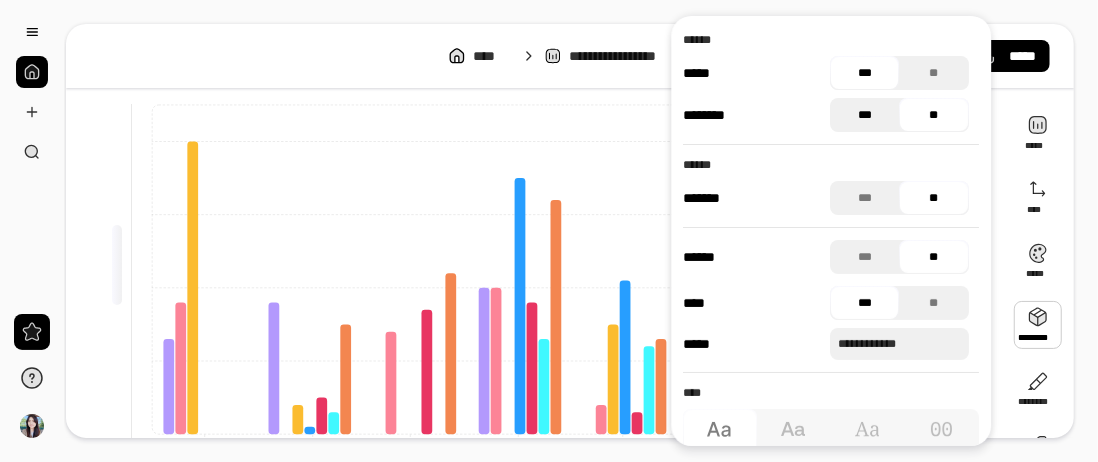 click on "***" at bounding box center (864, 115) 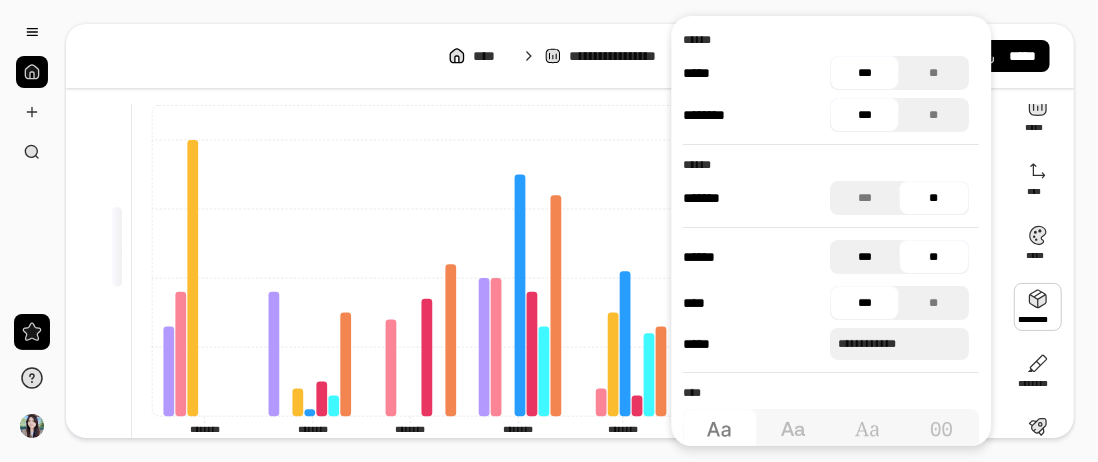 click on "***" at bounding box center (864, 257) 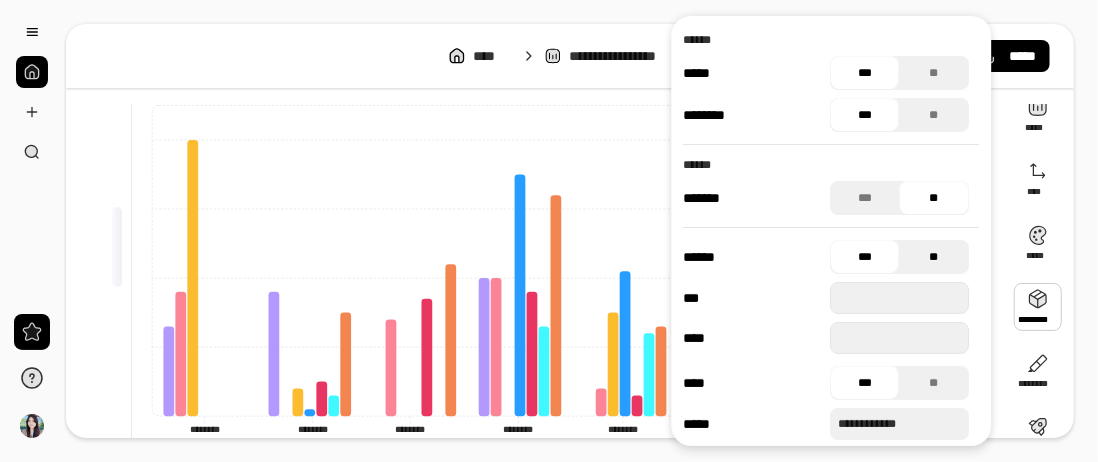 click on "**" at bounding box center [934, 257] 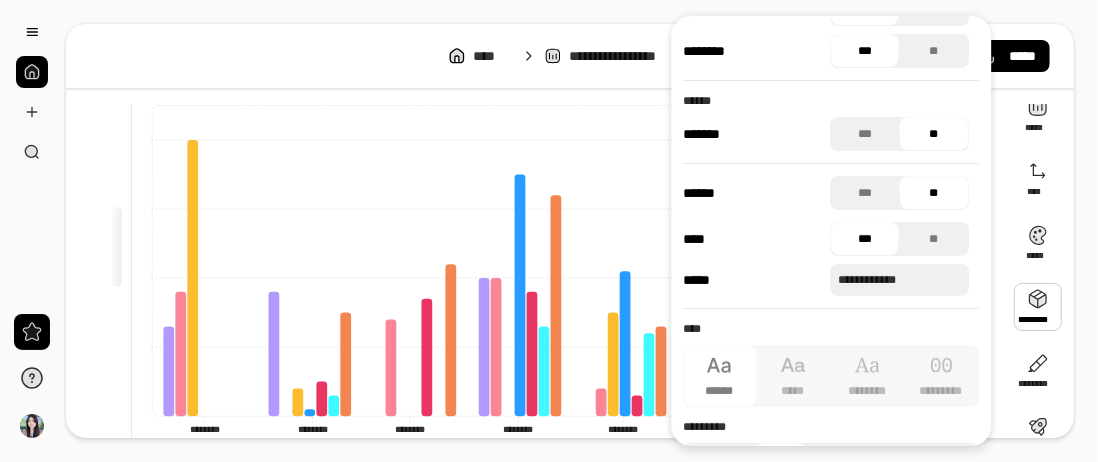 scroll, scrollTop: 100, scrollLeft: 0, axis: vertical 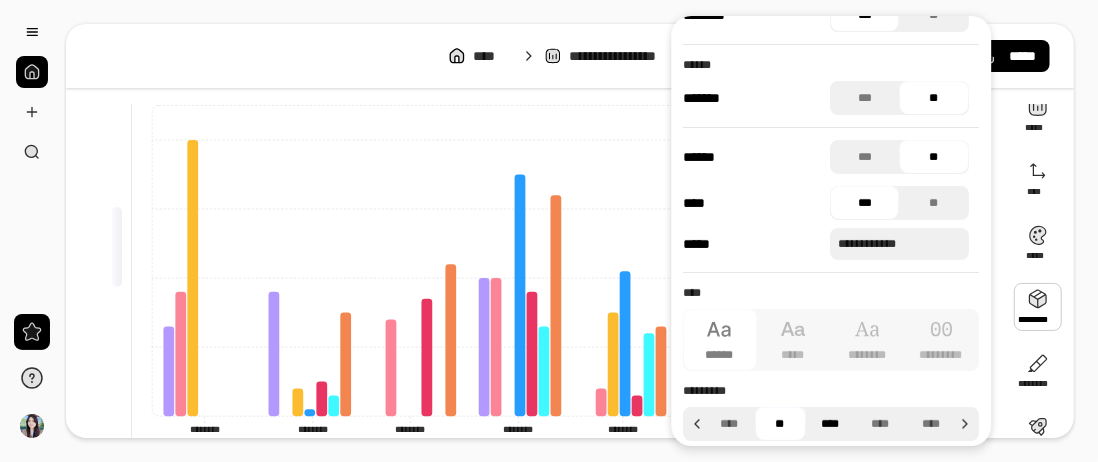 click on "****" at bounding box center [830, 424] 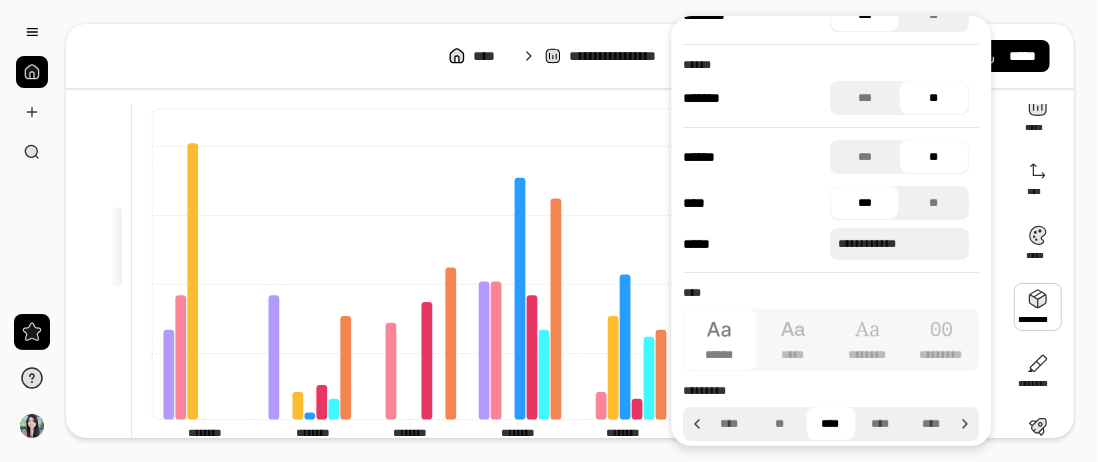 scroll, scrollTop: 160, scrollLeft: 0, axis: vertical 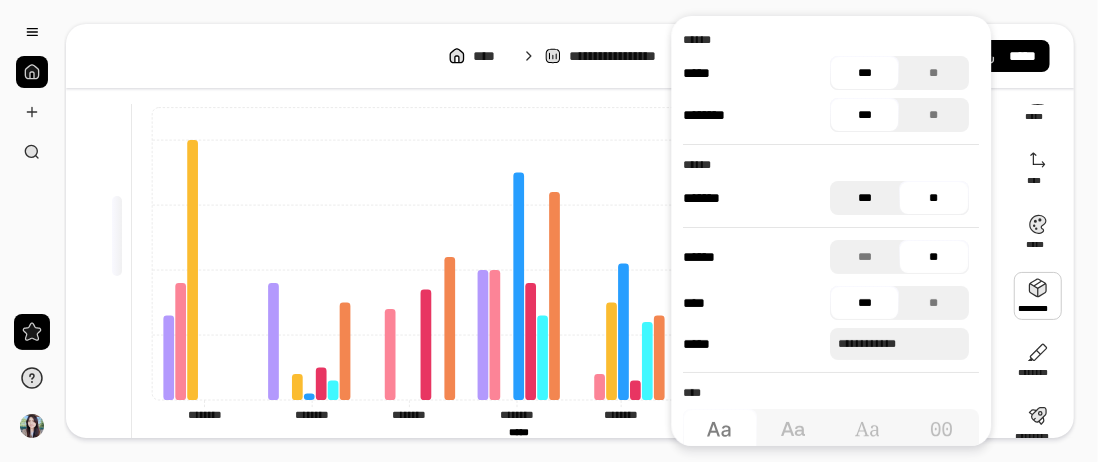 click on "***" at bounding box center [864, 198] 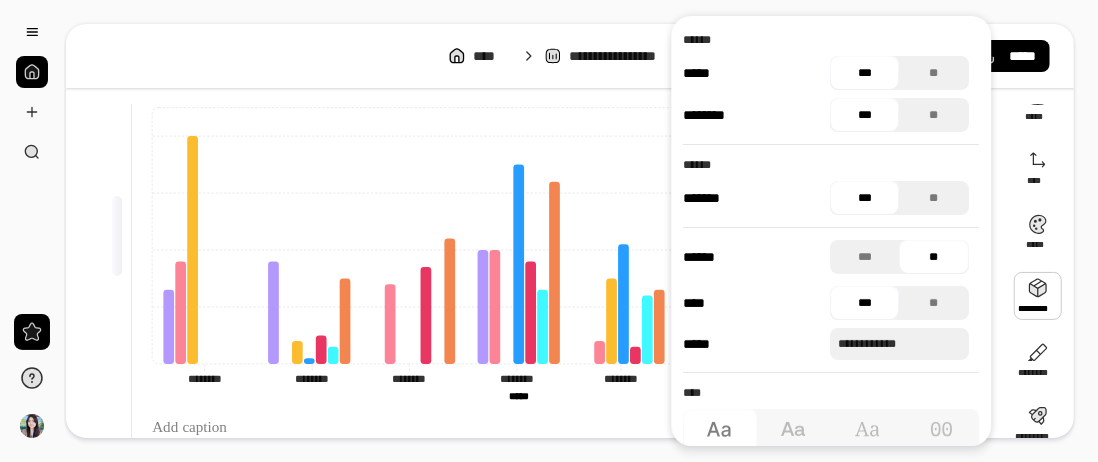 click on "***" at bounding box center [864, 198] 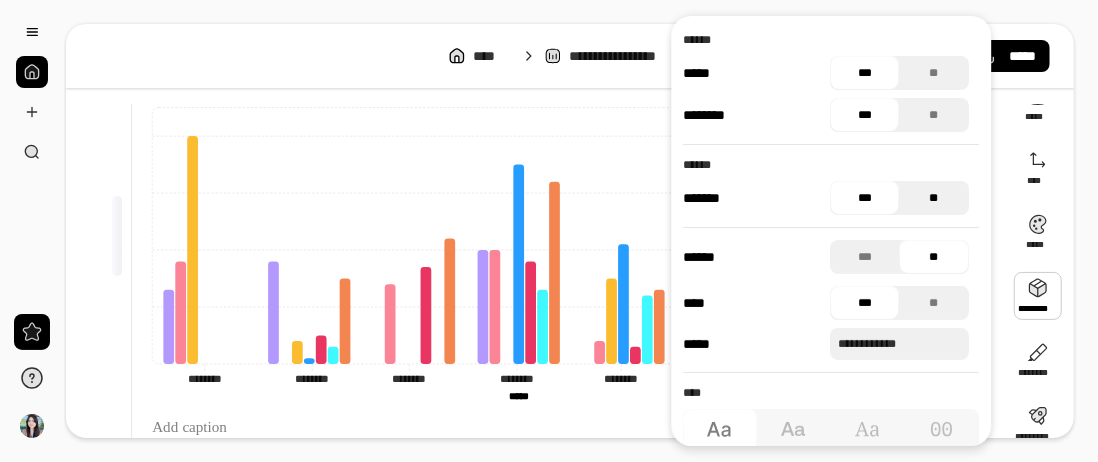 click on "**" at bounding box center (934, 198) 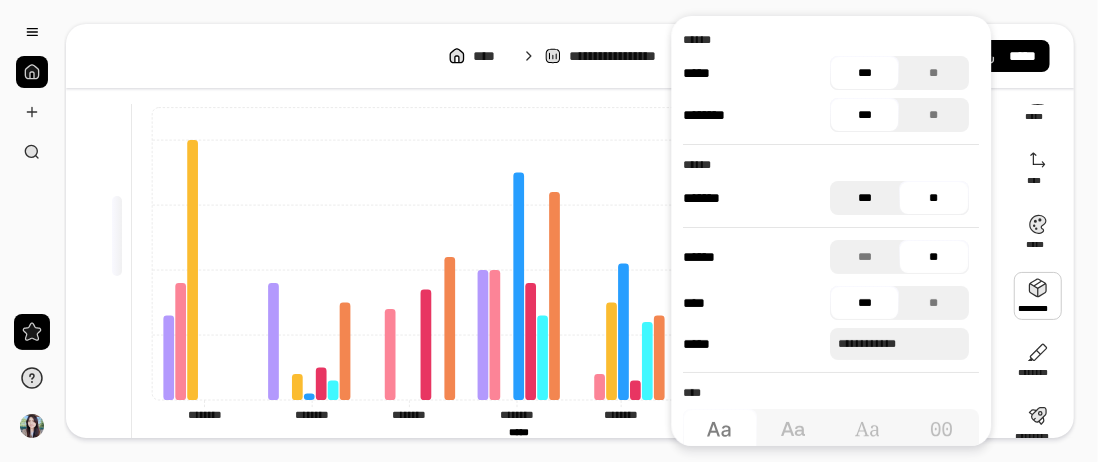 click on "***" at bounding box center [864, 198] 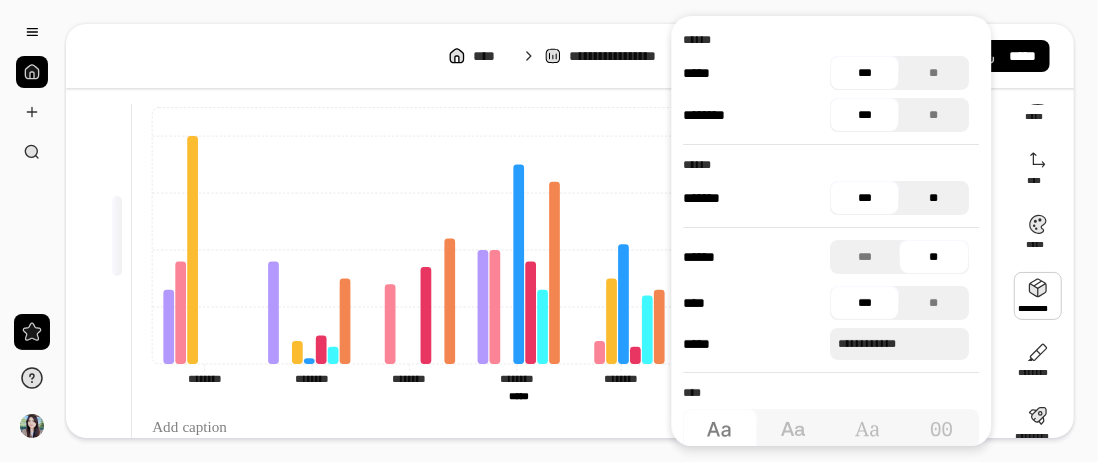 click on "**" at bounding box center [934, 198] 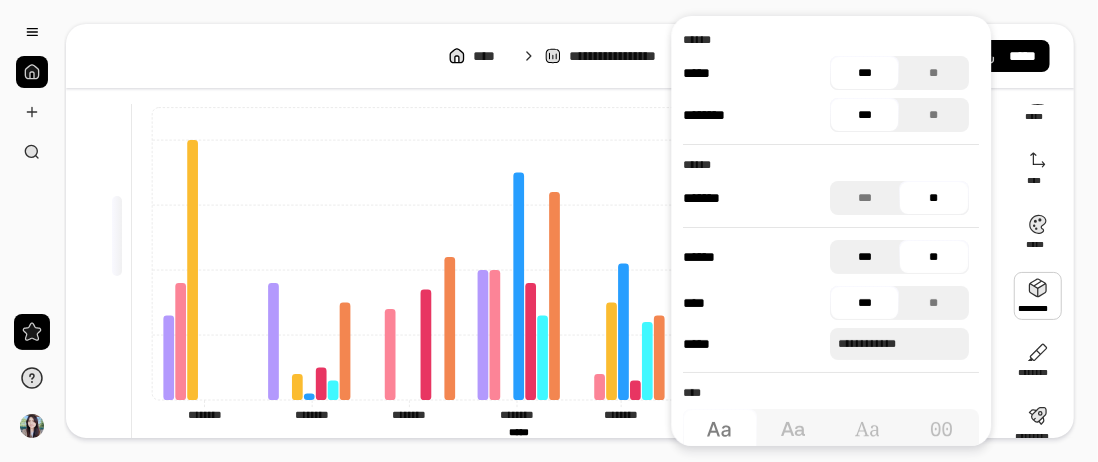 click on "***" at bounding box center (864, 257) 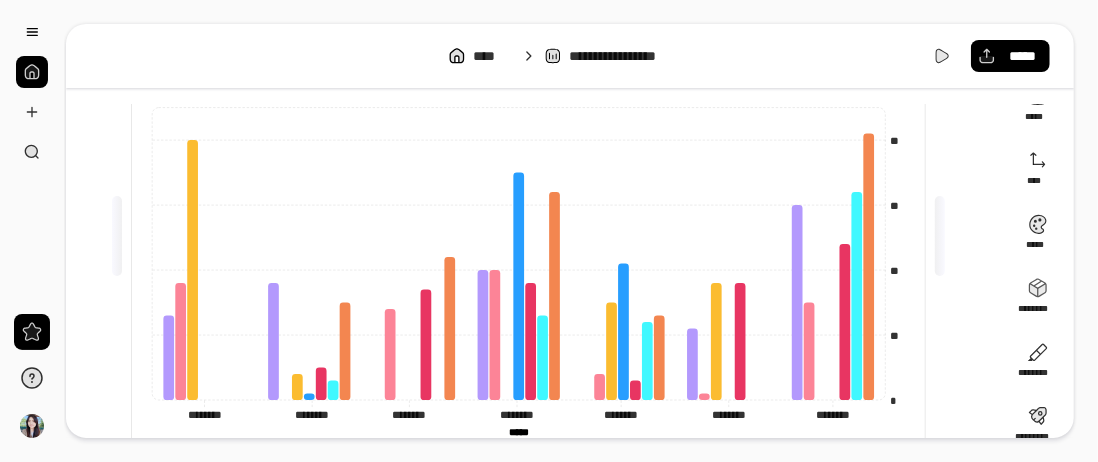 click on "**********" at bounding box center (570, 56) 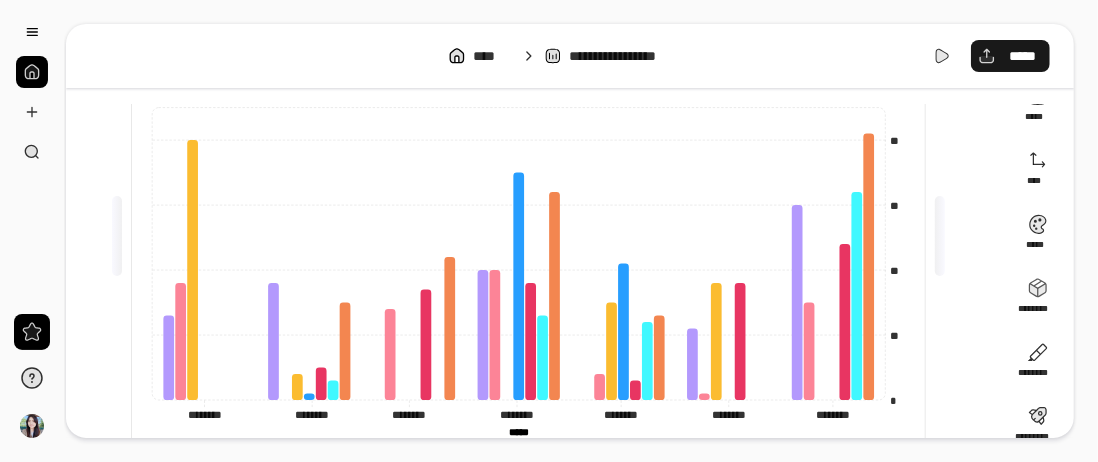 click on "*****" at bounding box center (1010, 56) 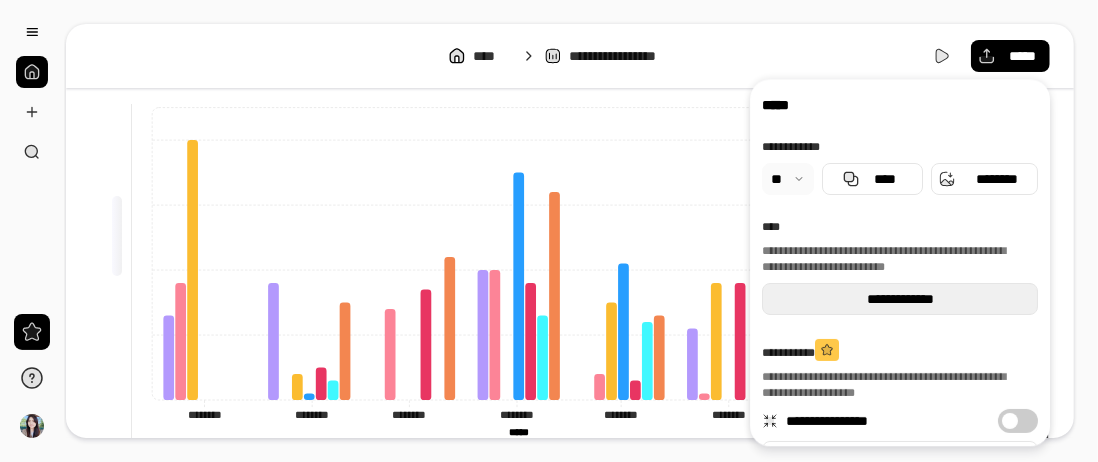 click on "**********" at bounding box center (900, 299) 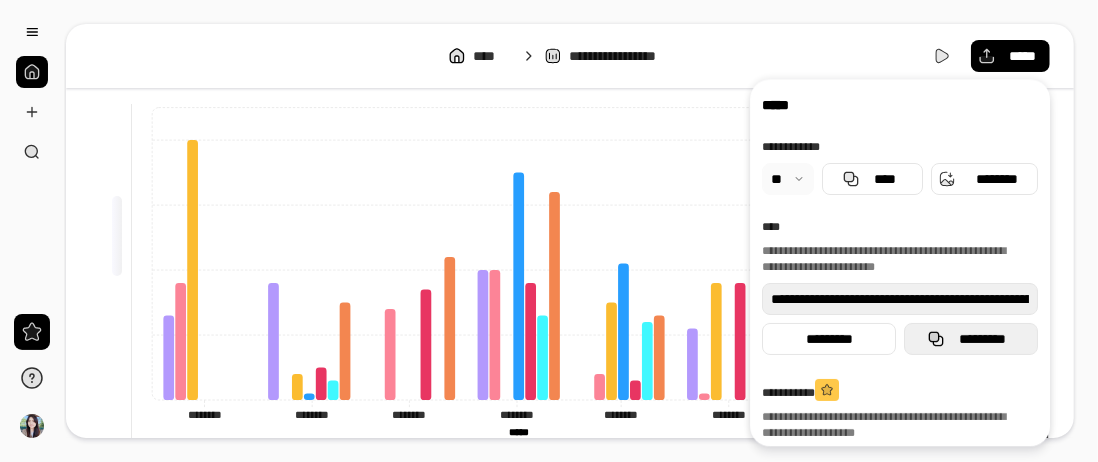 click on "*********" at bounding box center [983, 339] 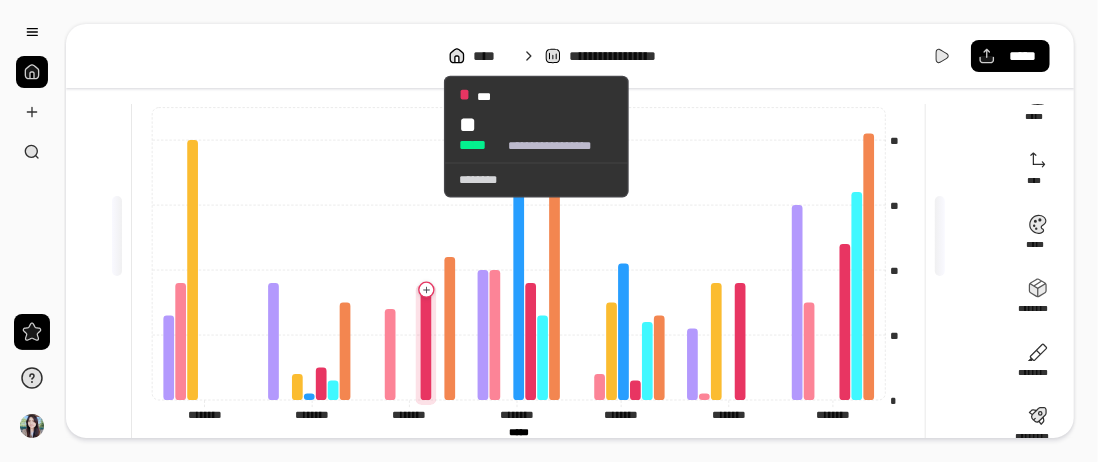 click 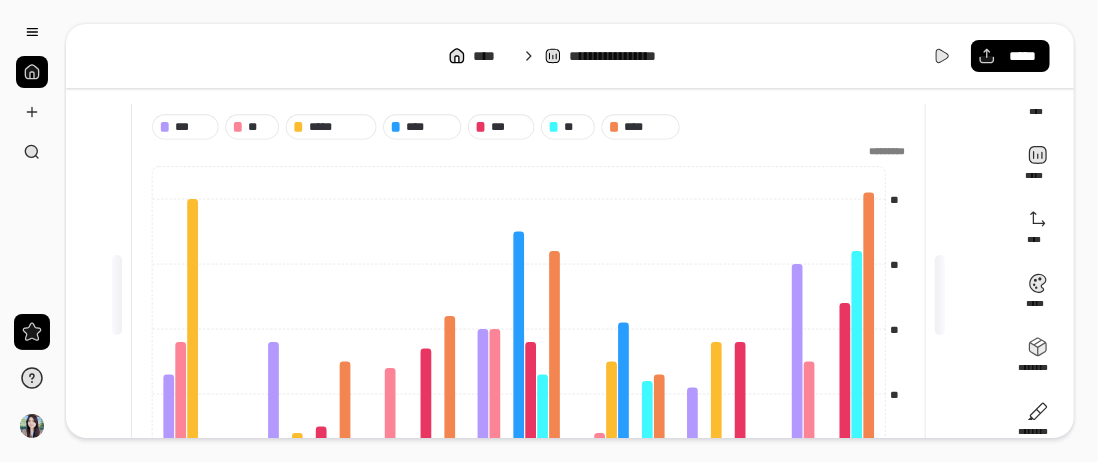 scroll, scrollTop: 60, scrollLeft: 0, axis: vertical 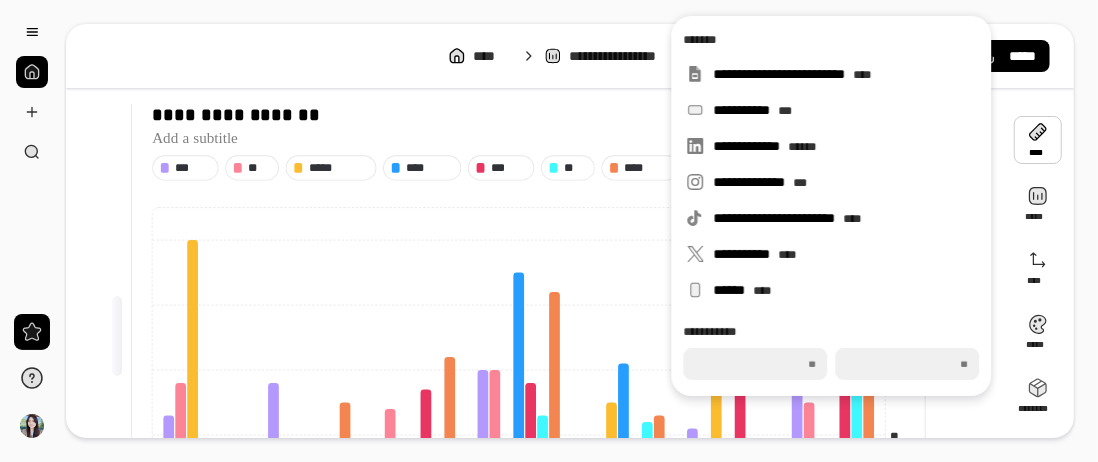 click at bounding box center (1038, 140) 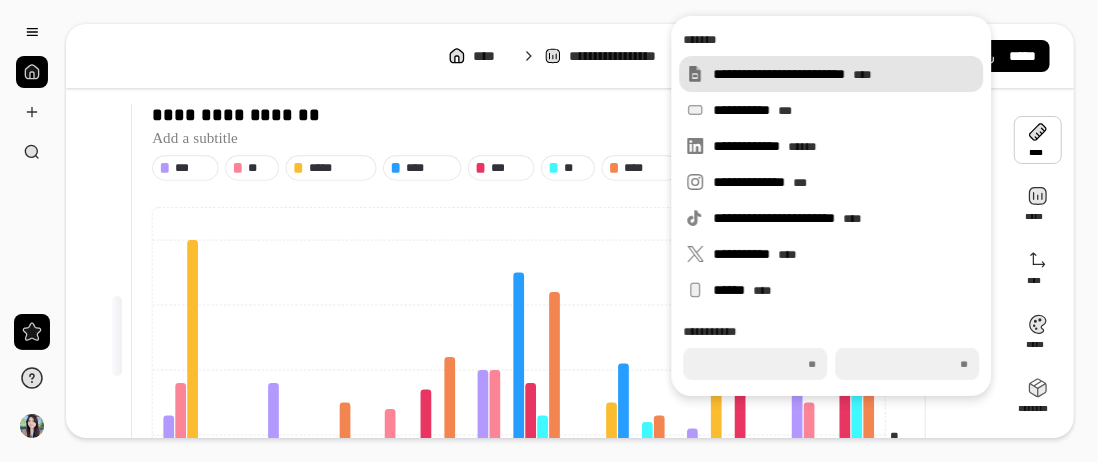 click on "**********" at bounding box center [844, 74] 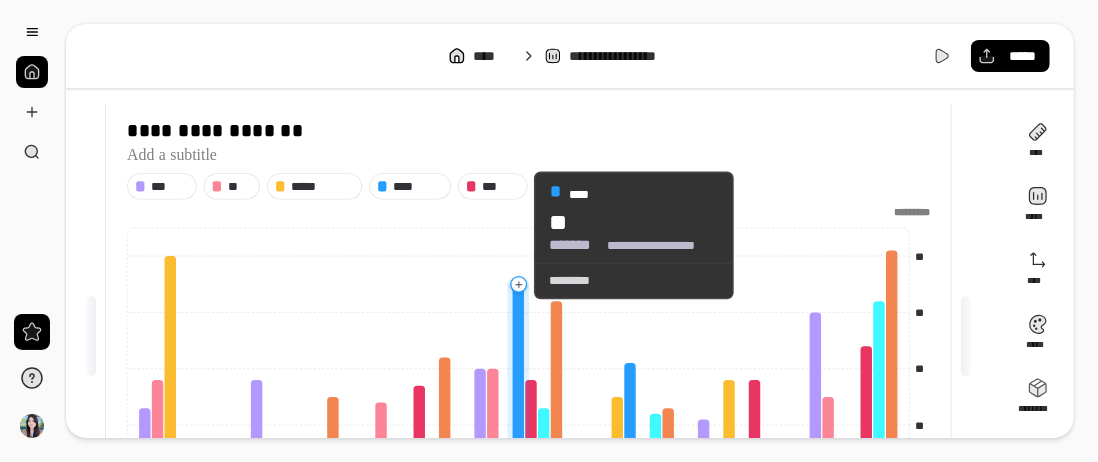 click 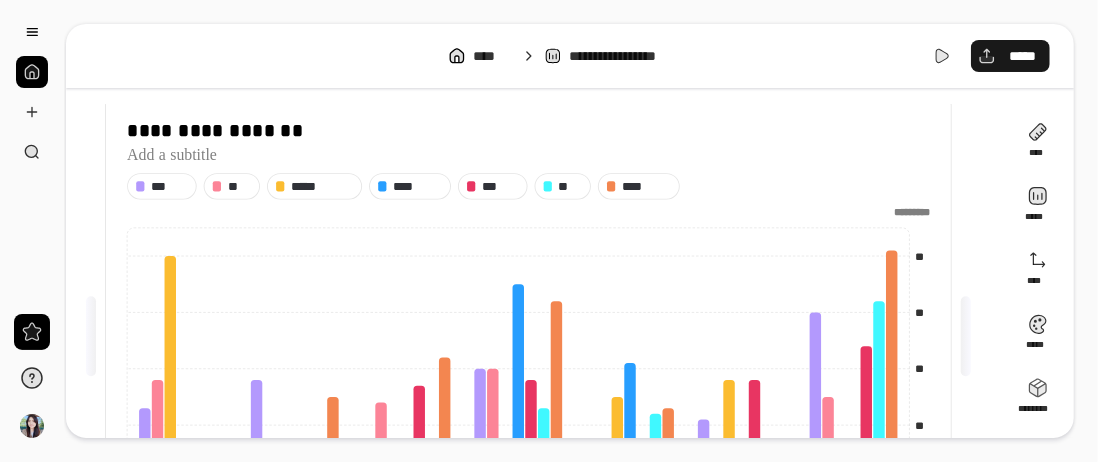 click on "*****" at bounding box center (1022, 56) 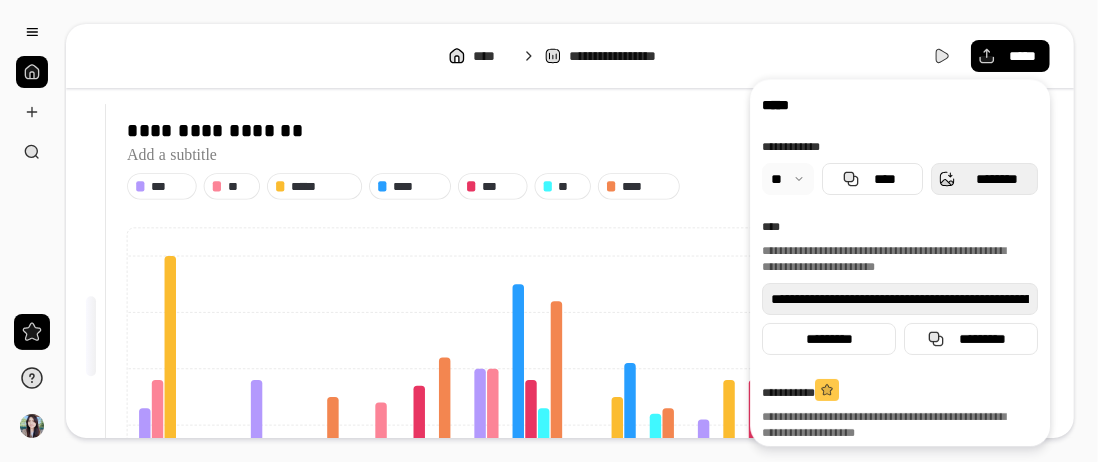 click on "********" at bounding box center (996, 179) 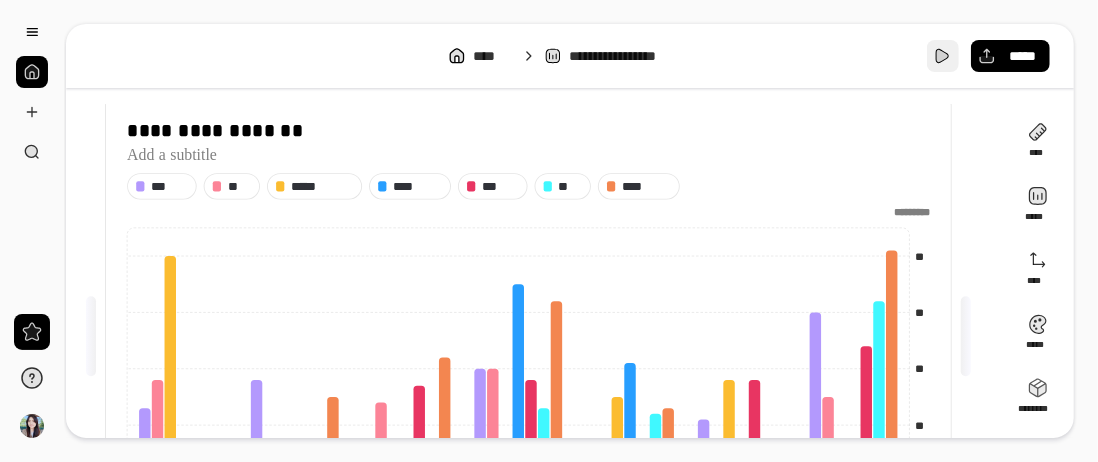 click at bounding box center (943, 56) 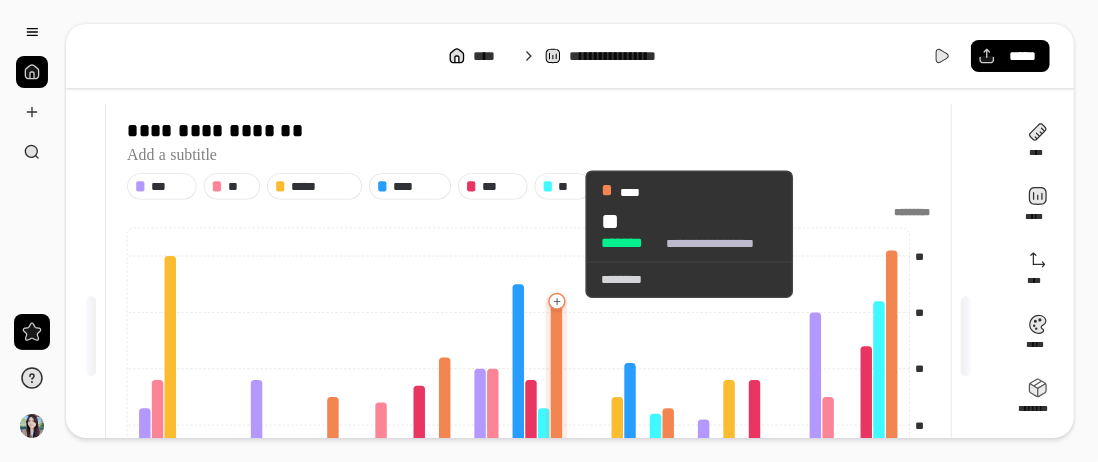 drag, startPoint x: 565, startPoint y: 233, endPoint x: 577, endPoint y: 235, distance: 12.165525 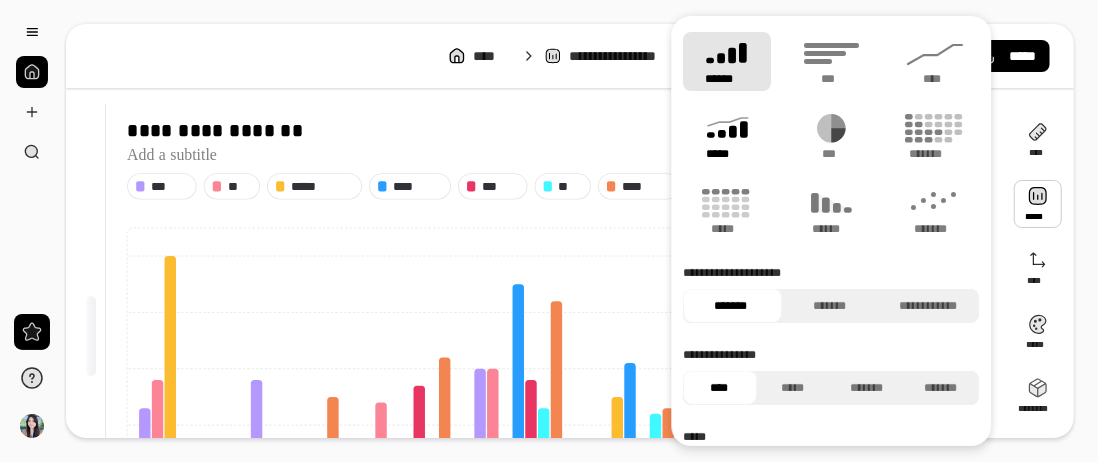 click 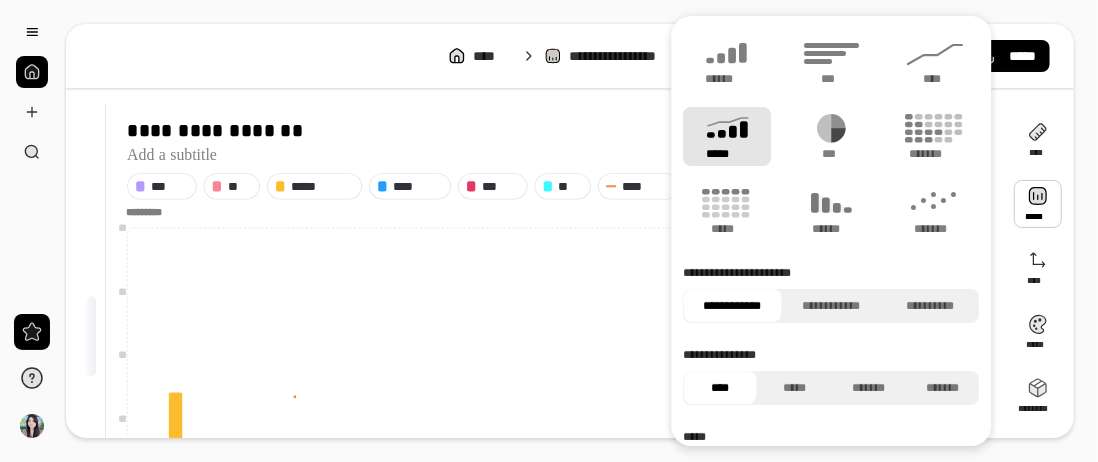 type on "****" 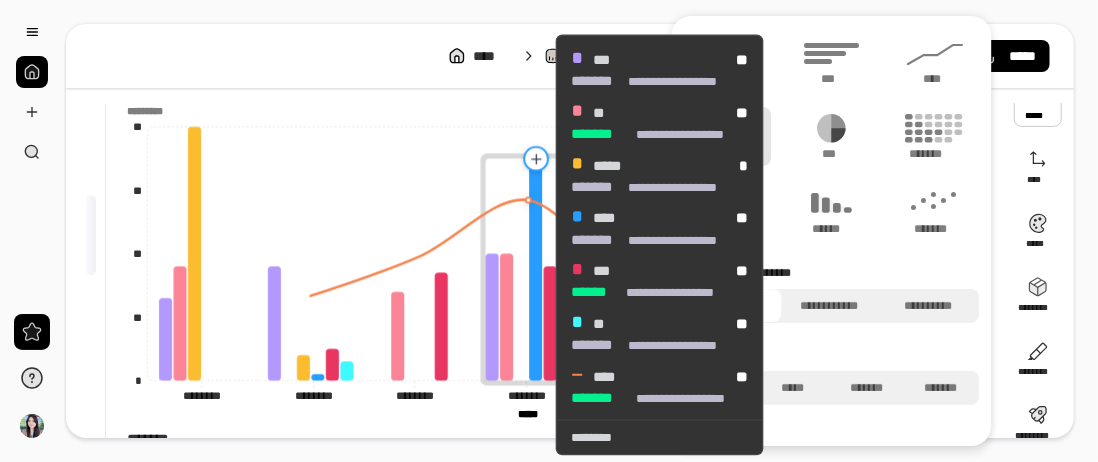 scroll, scrollTop: 249, scrollLeft: 0, axis: vertical 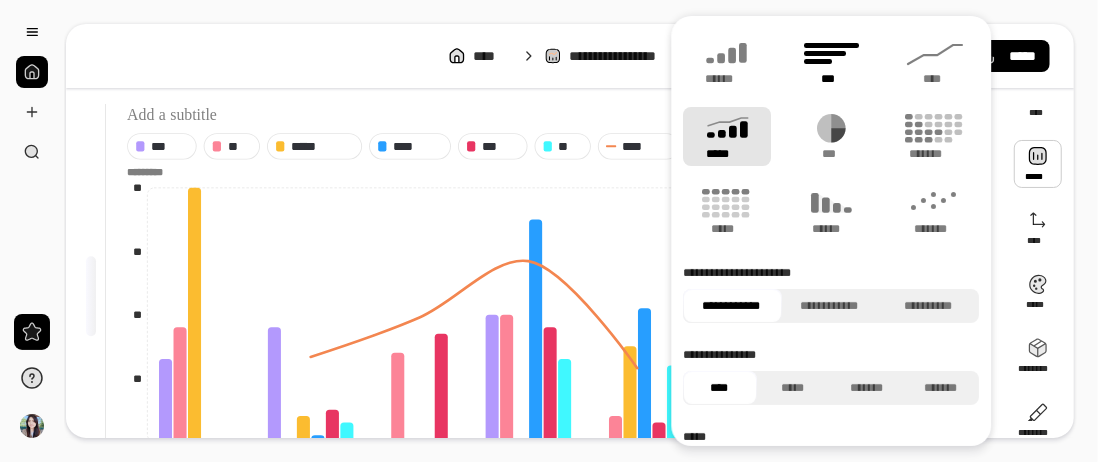 click on "***" at bounding box center [831, 79] 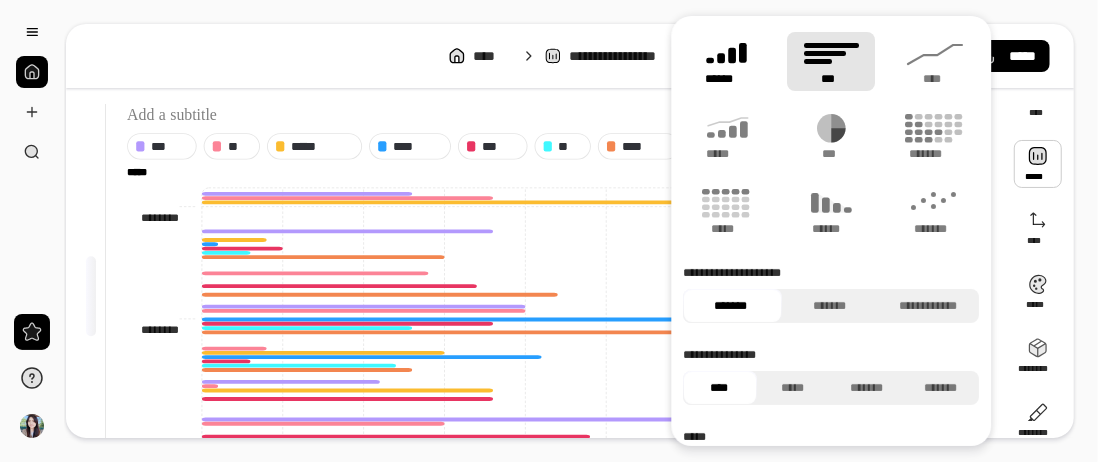 click on "******" at bounding box center (727, 79) 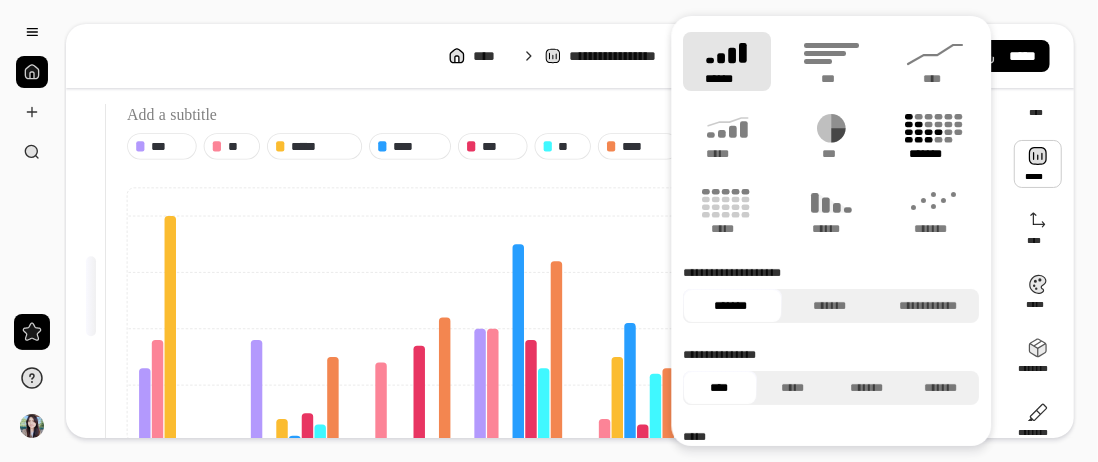 click on "*******" at bounding box center (935, 154) 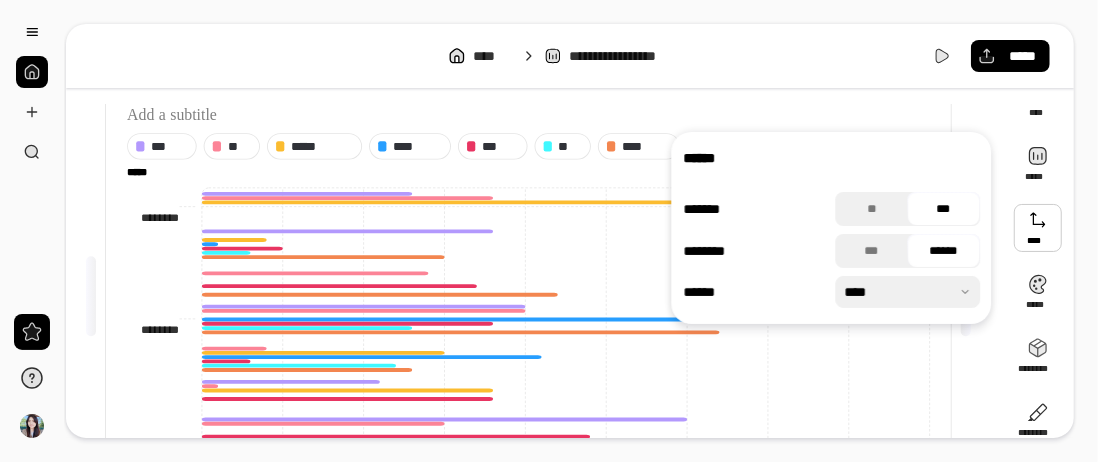 click at bounding box center [1038, 228] 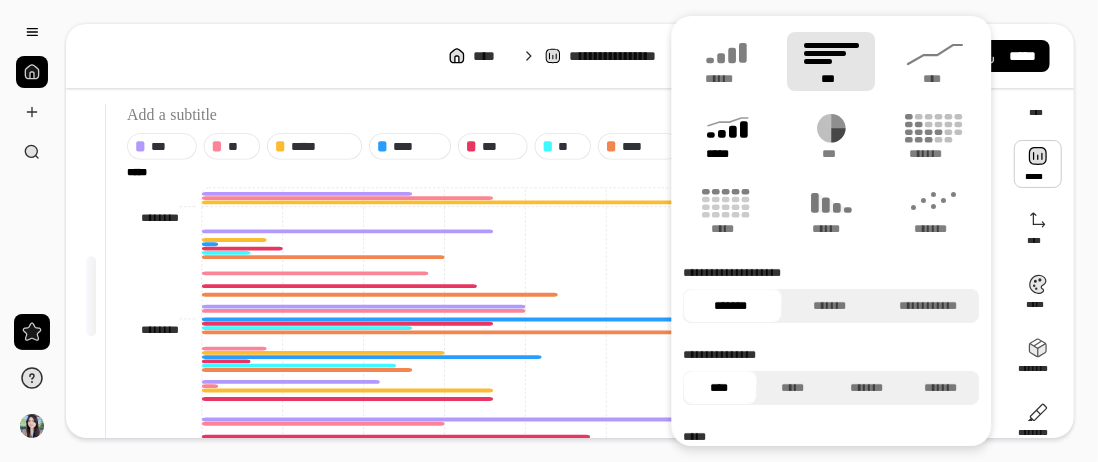 drag, startPoint x: 736, startPoint y: 77, endPoint x: 755, endPoint y: 99, distance: 29.068884 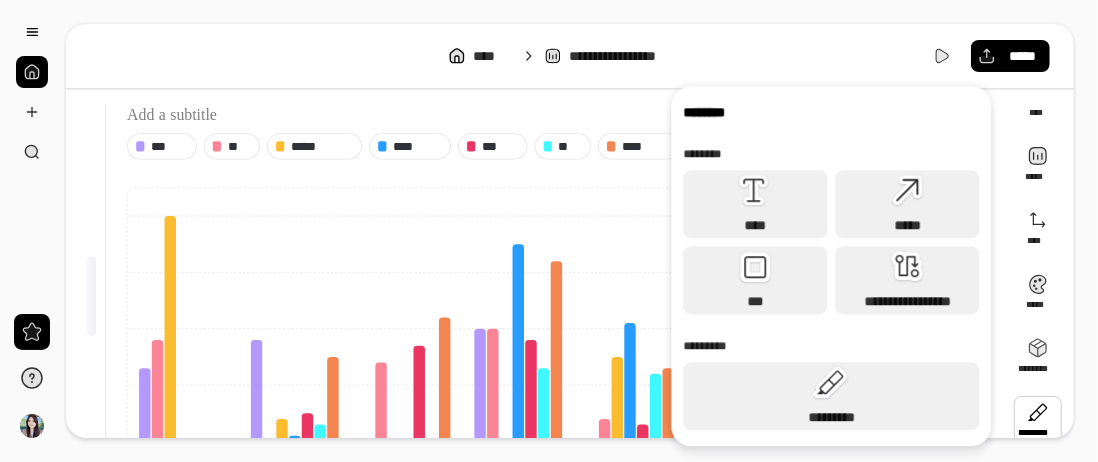 click at bounding box center (1038, 420) 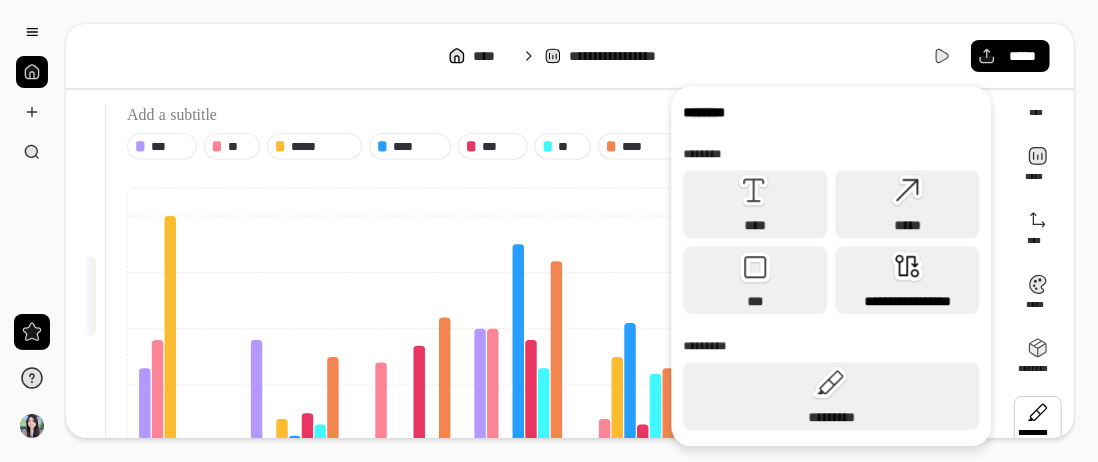 click 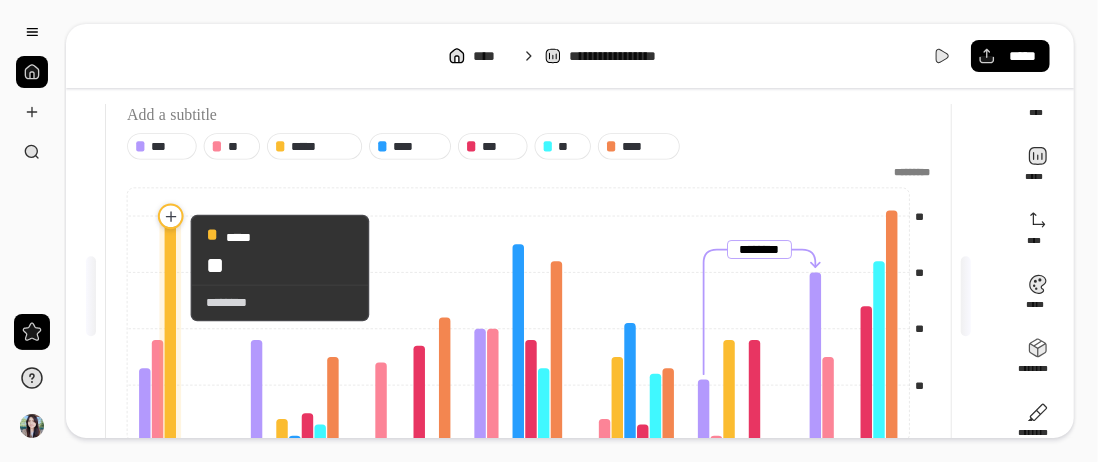click 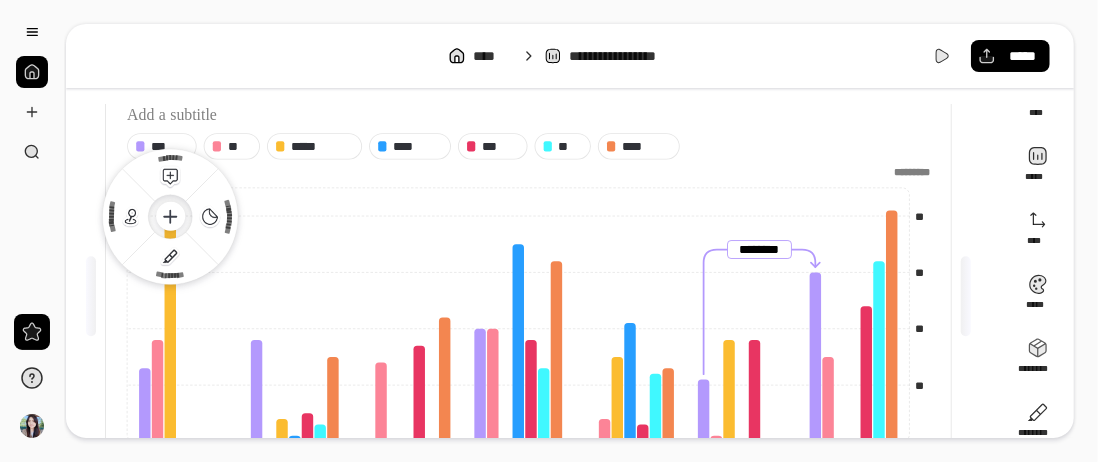 click 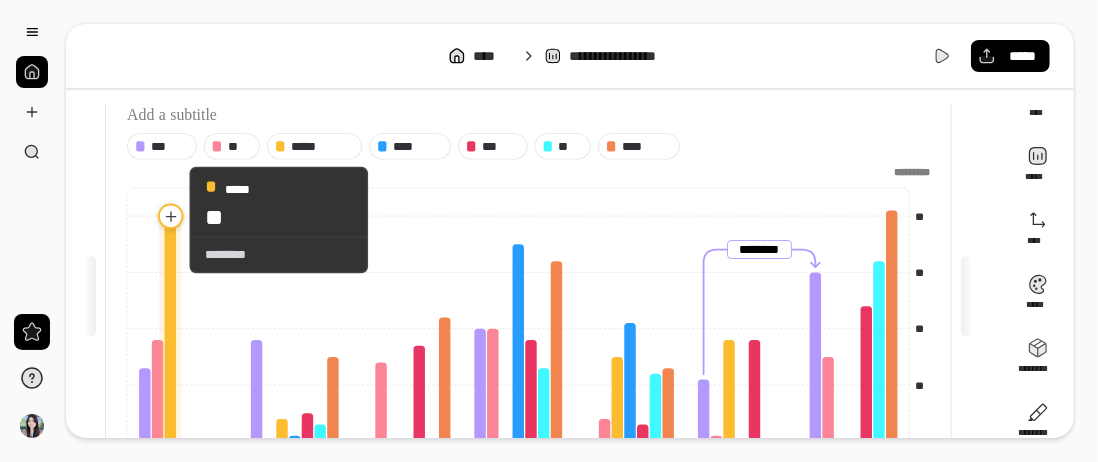 click 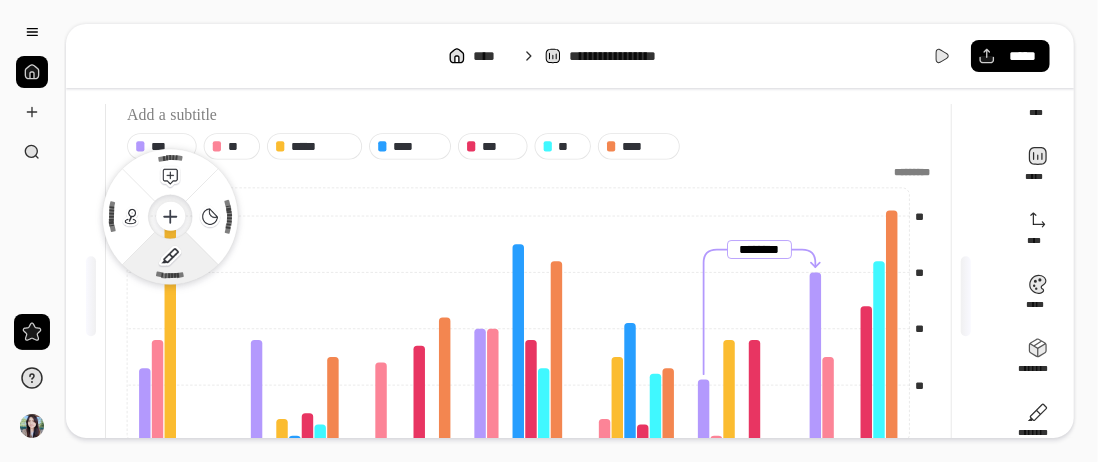 click 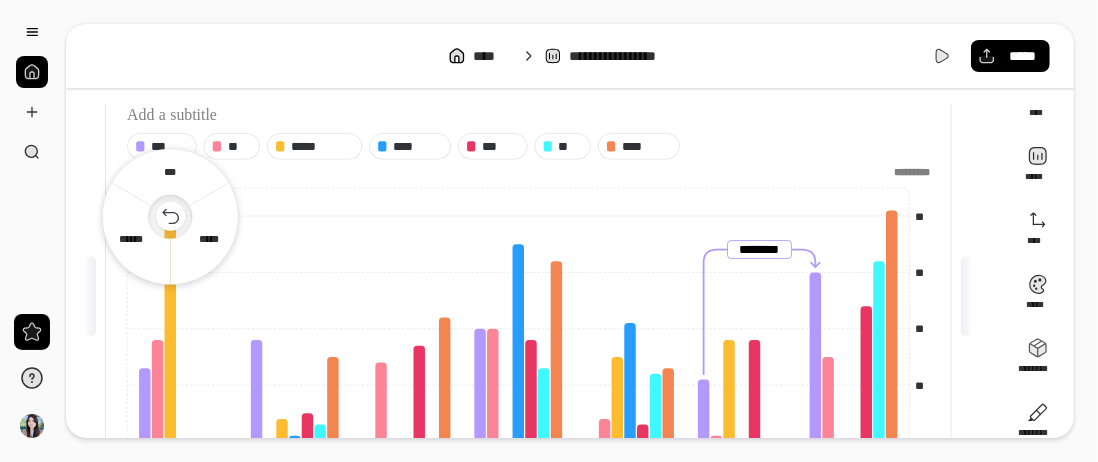 click on "*********" at bounding box center [528, 173] 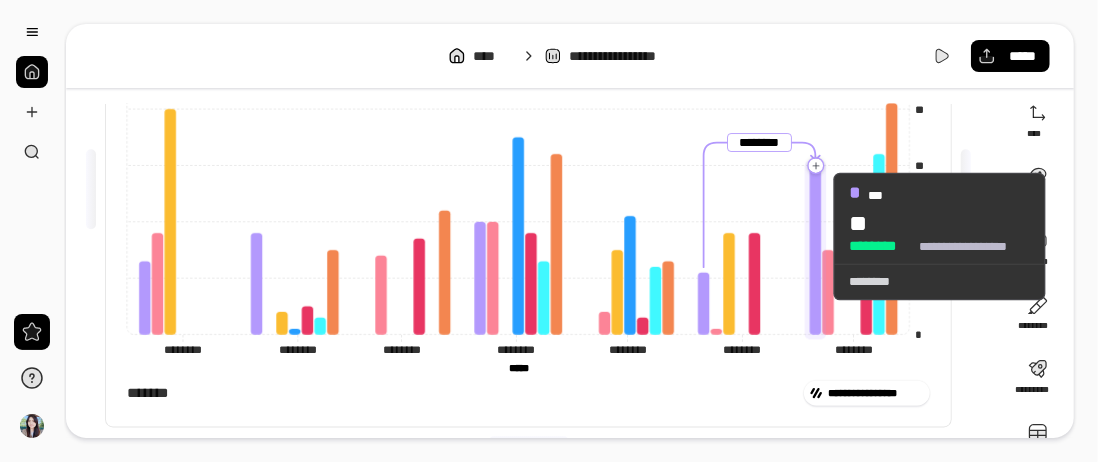 scroll, scrollTop: 149, scrollLeft: 0, axis: vertical 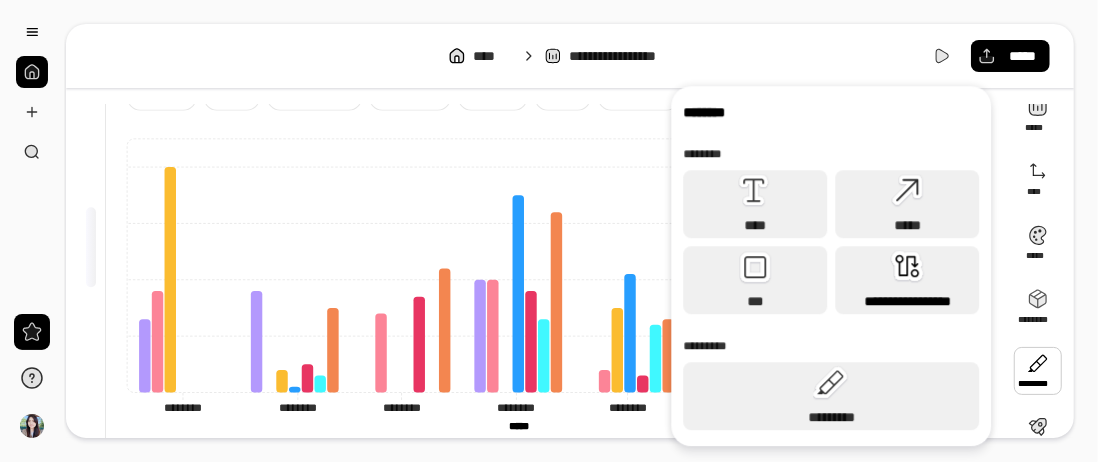 click 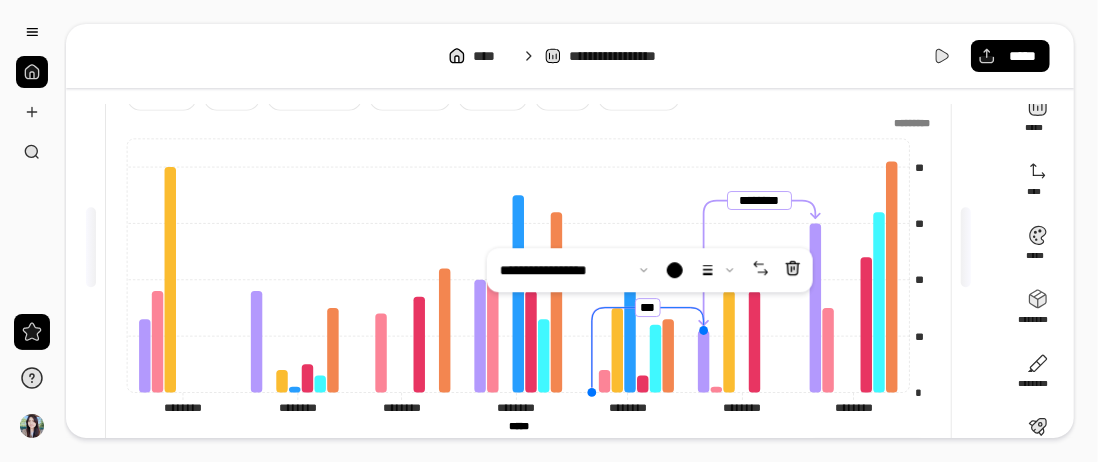 click 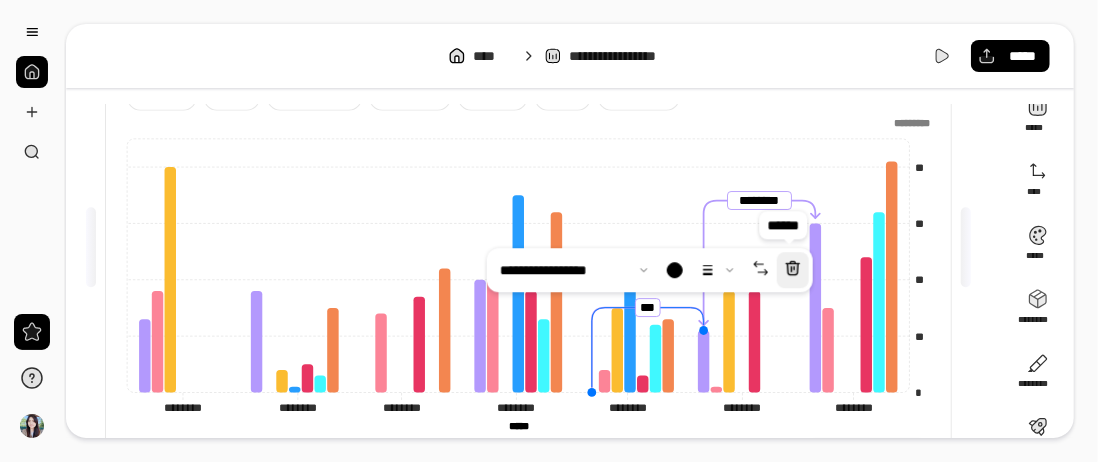 click 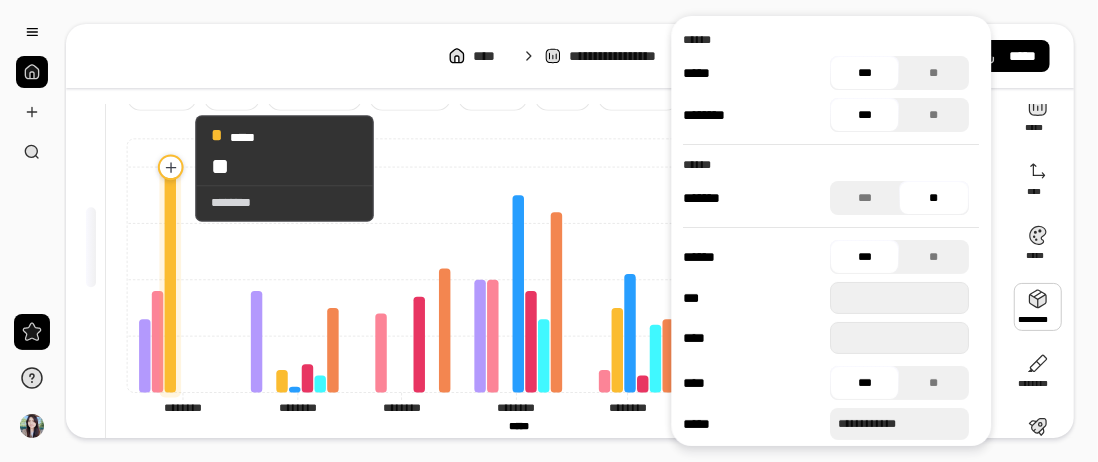 click 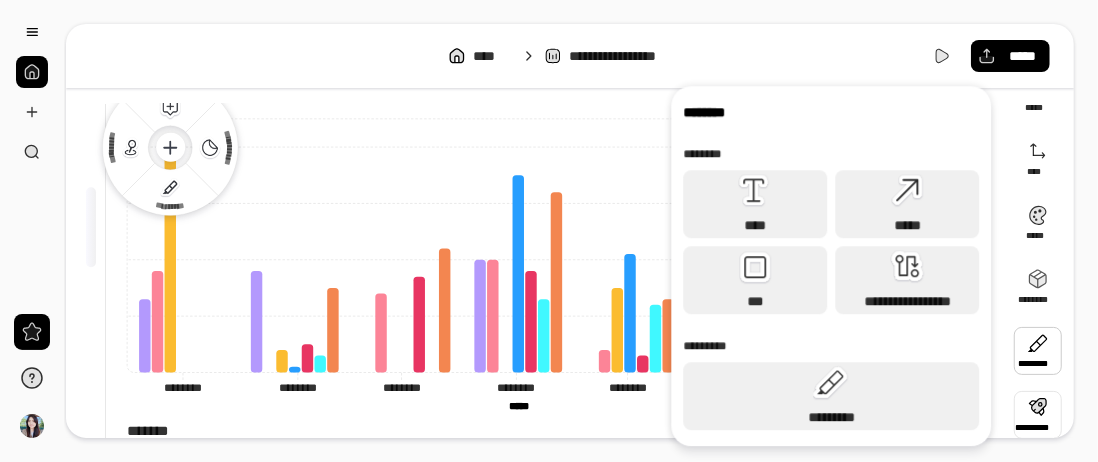 scroll, scrollTop: 249, scrollLeft: 0, axis: vertical 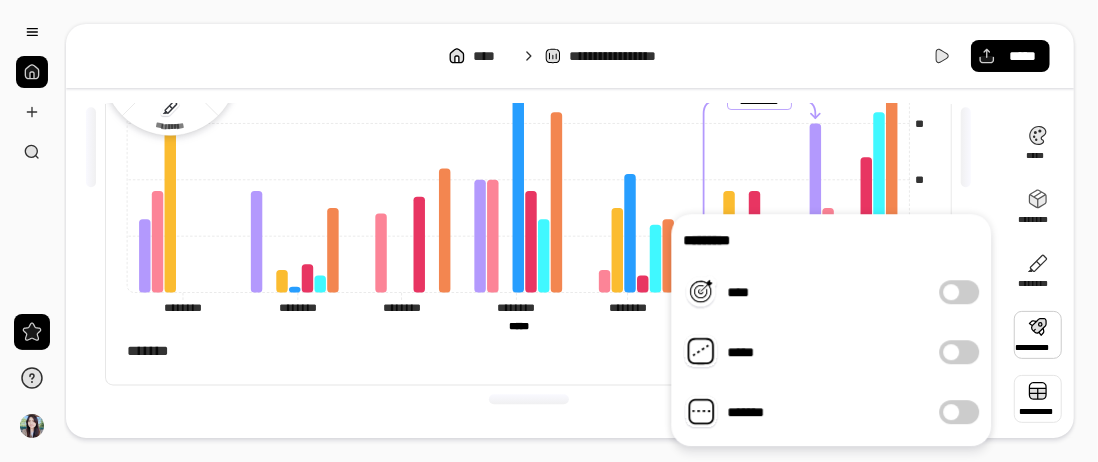 click at bounding box center [1038, 399] 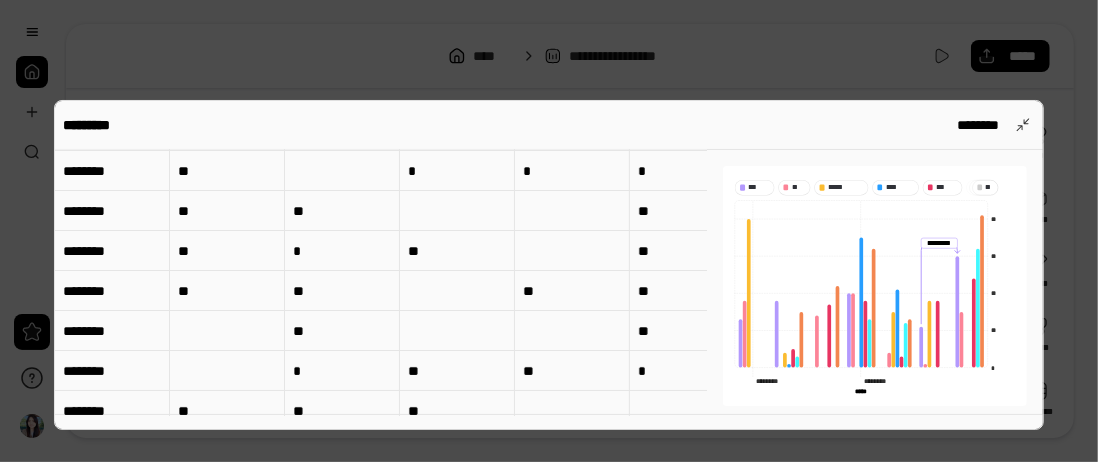 scroll, scrollTop: 0, scrollLeft: 0, axis: both 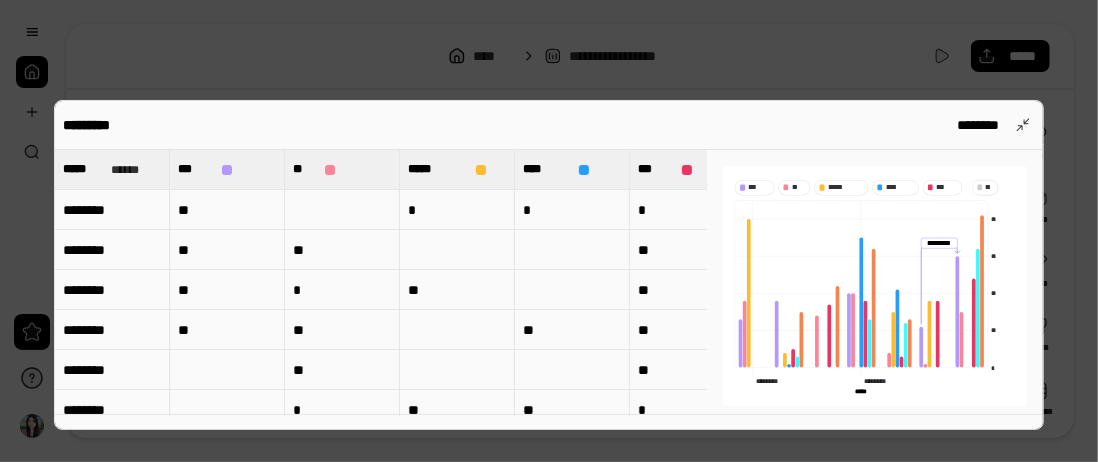 click on "*" at bounding box center (457, 210) 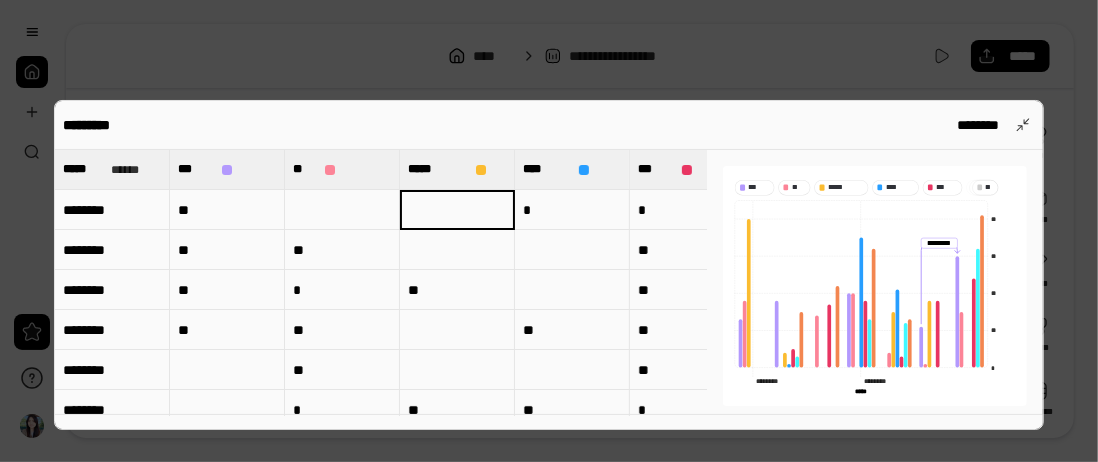 type on "*" 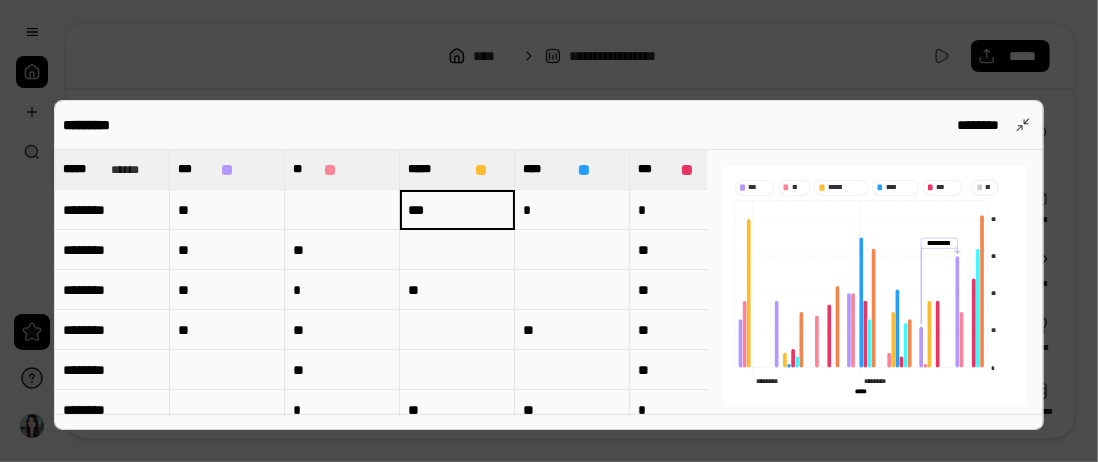 type on "***" 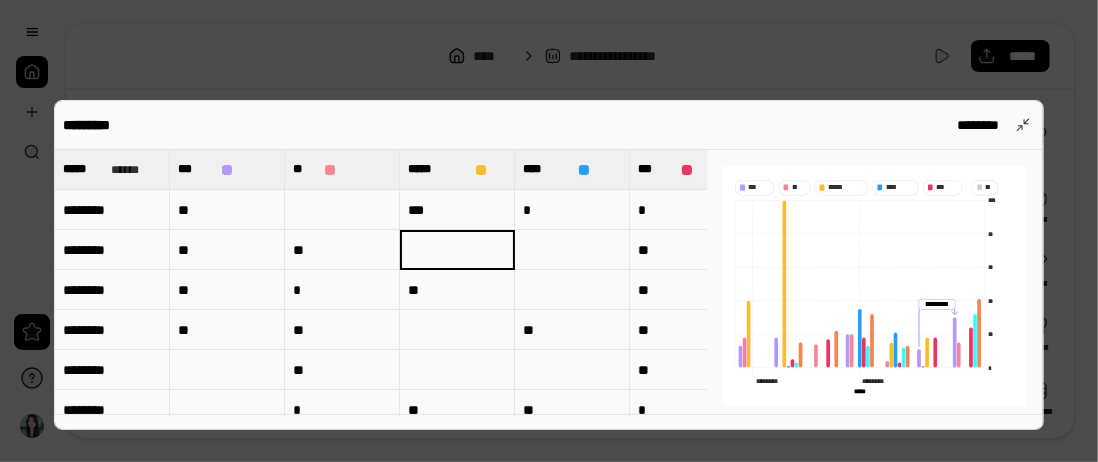 click on "***" at bounding box center (457, 210) 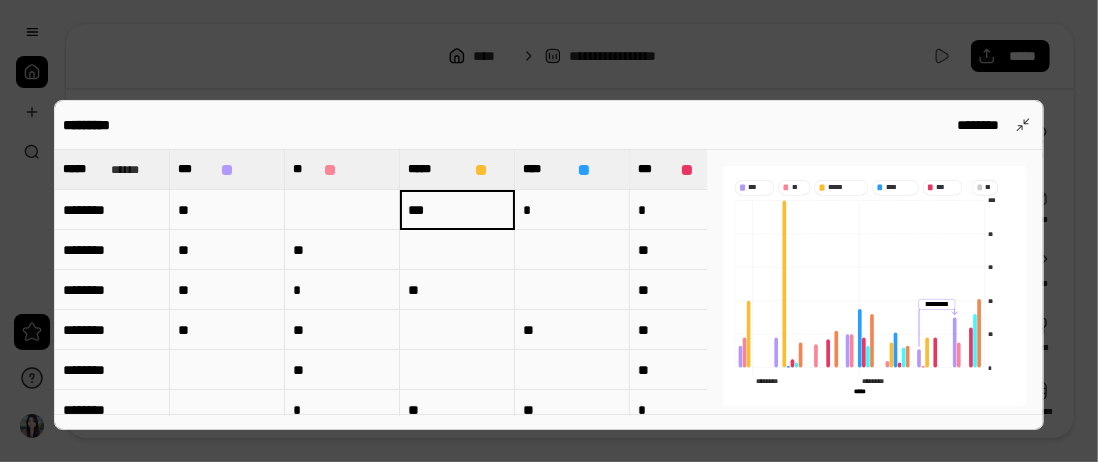 click on "***" at bounding box center [457, 210] 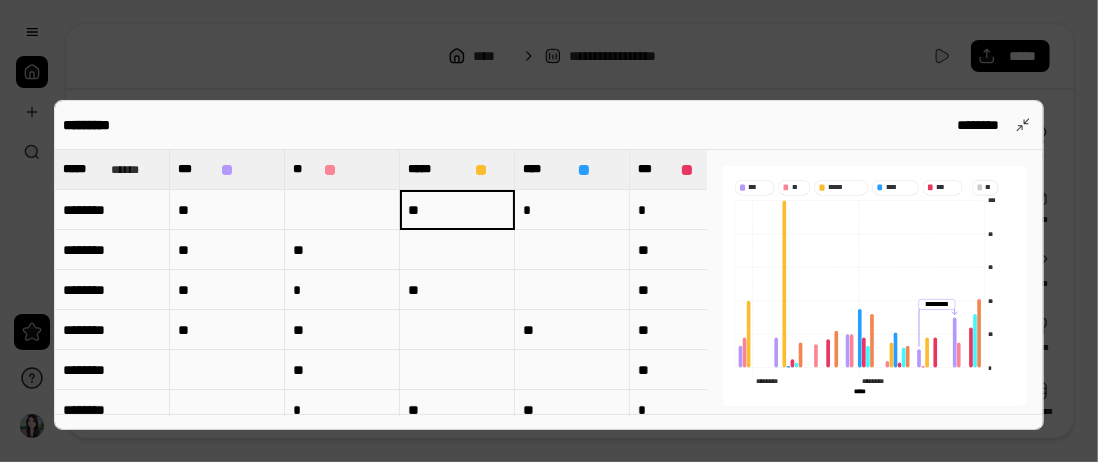 type on "**" 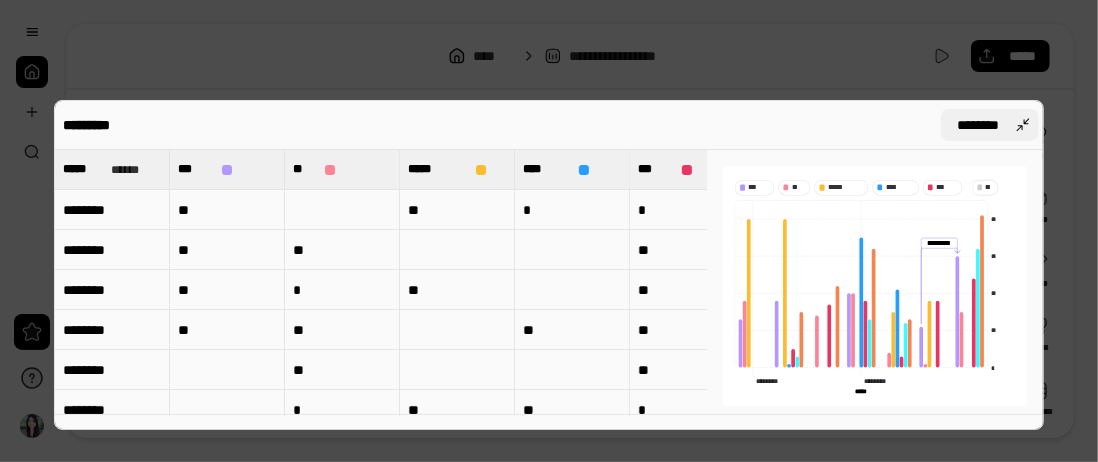 click on "********" at bounding box center [990, 125] 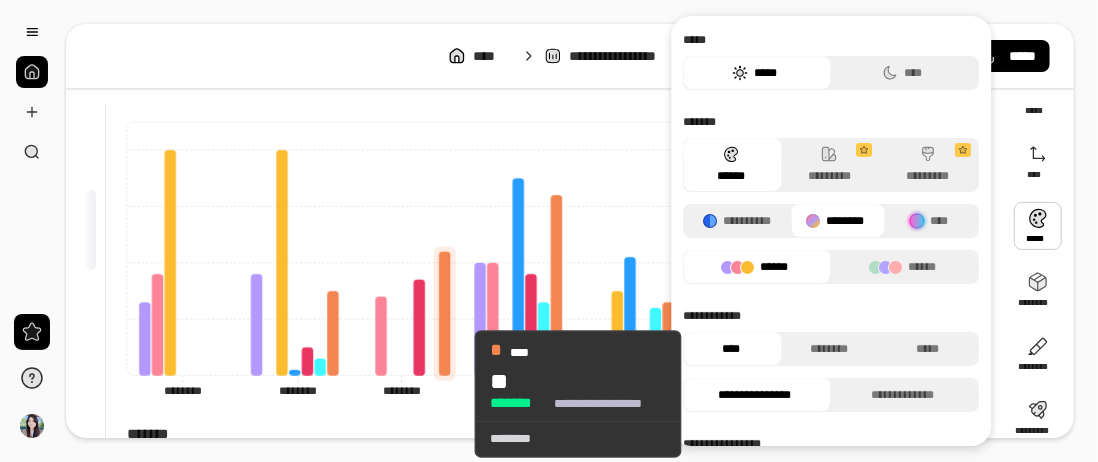scroll, scrollTop: 49, scrollLeft: 0, axis: vertical 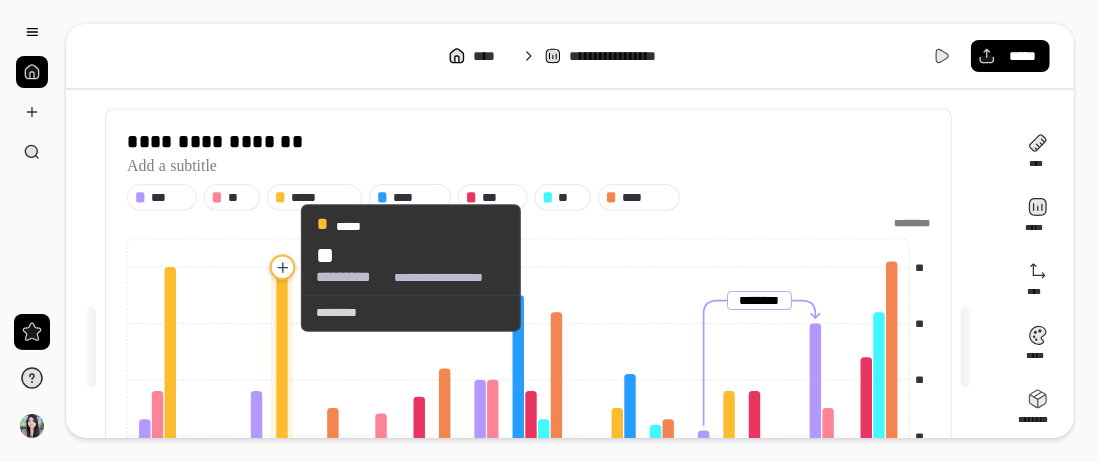 click 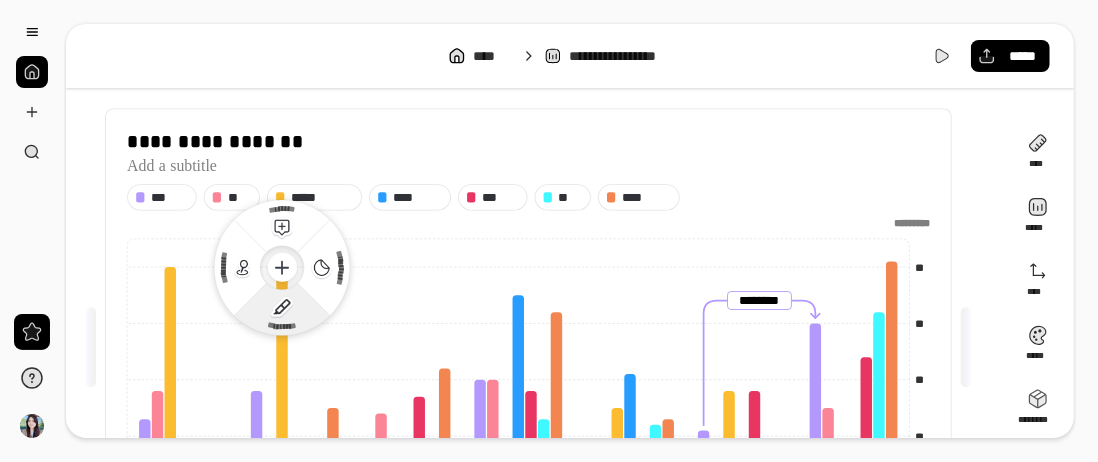 click 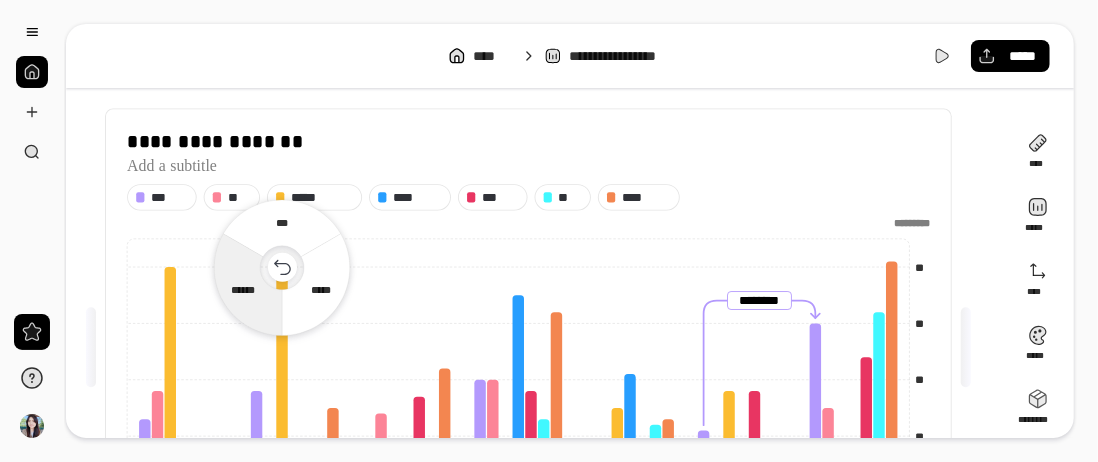 click 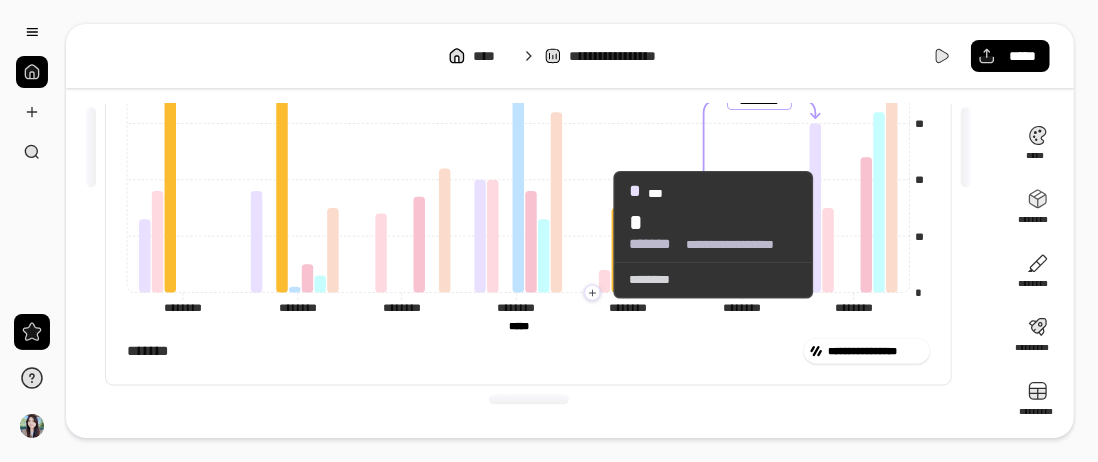 scroll, scrollTop: 149, scrollLeft: 0, axis: vertical 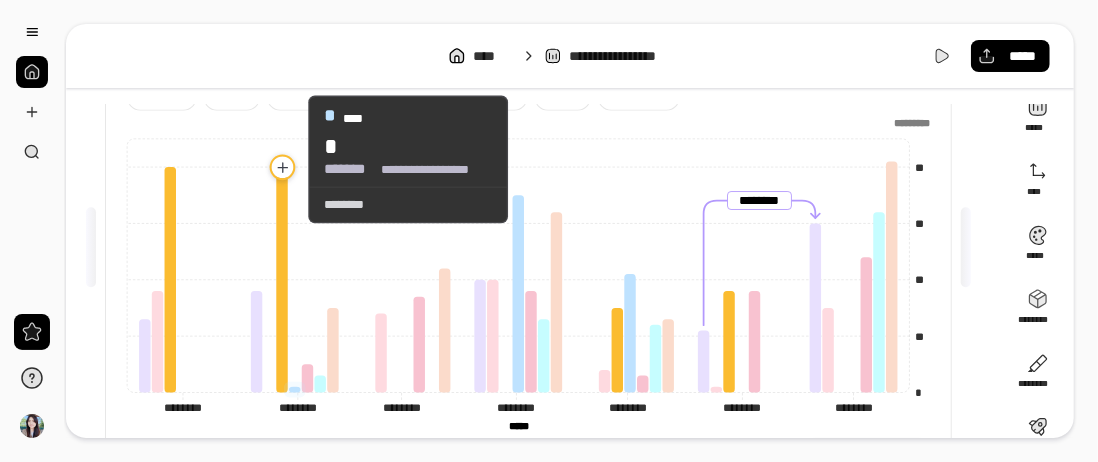 click 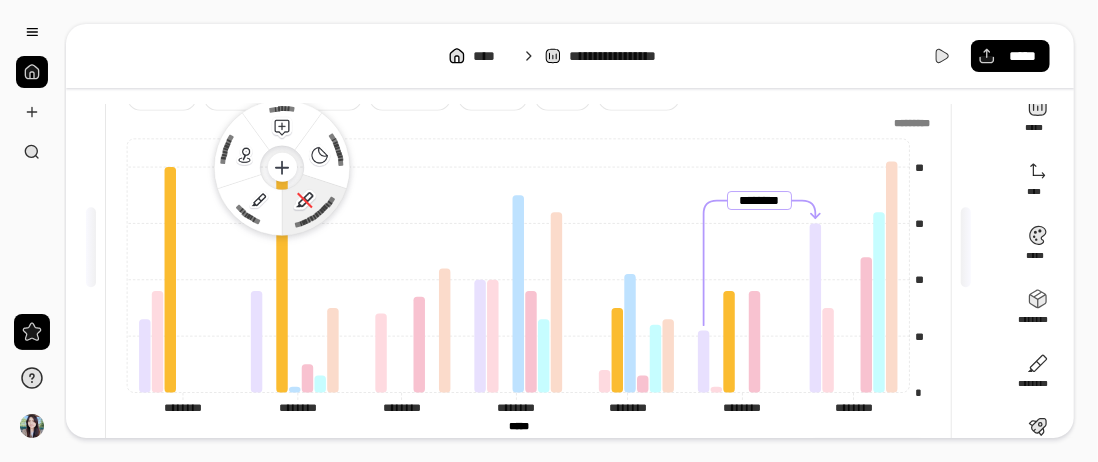 click 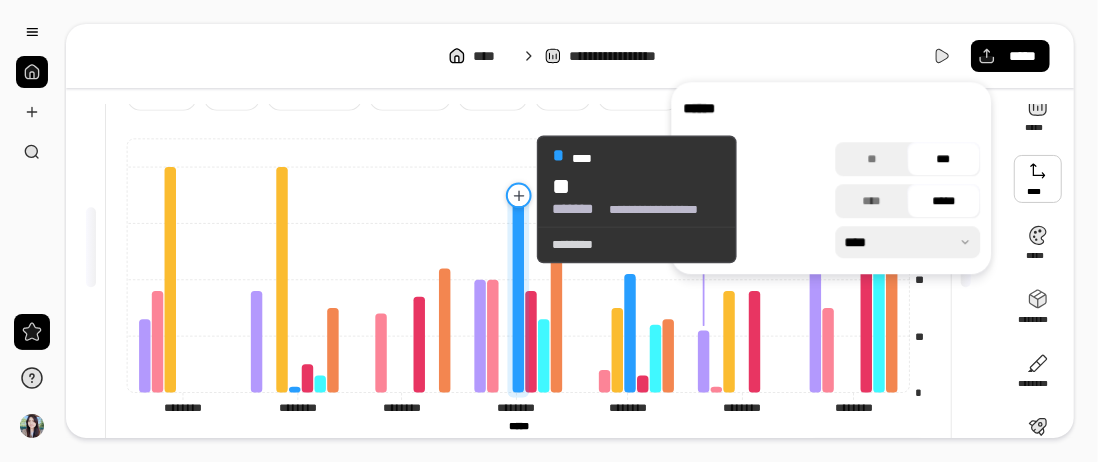 click 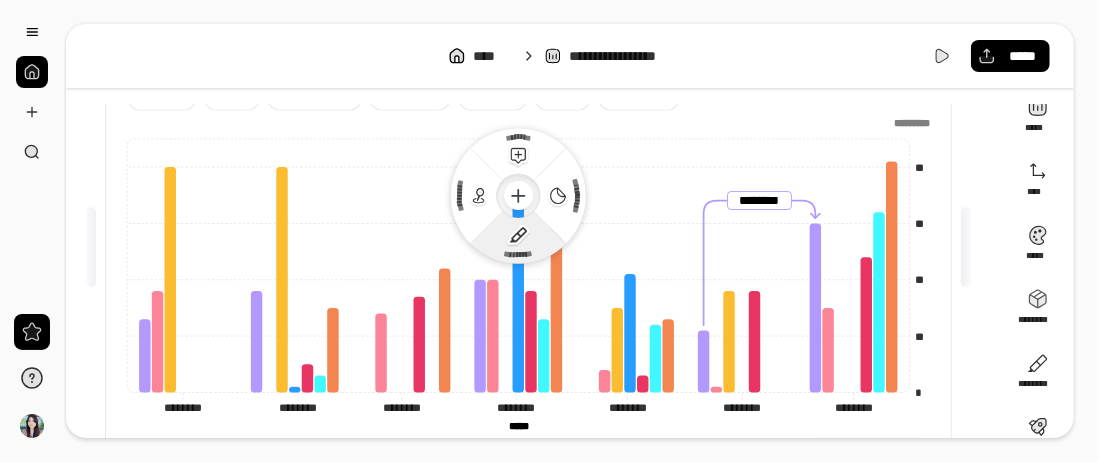 click 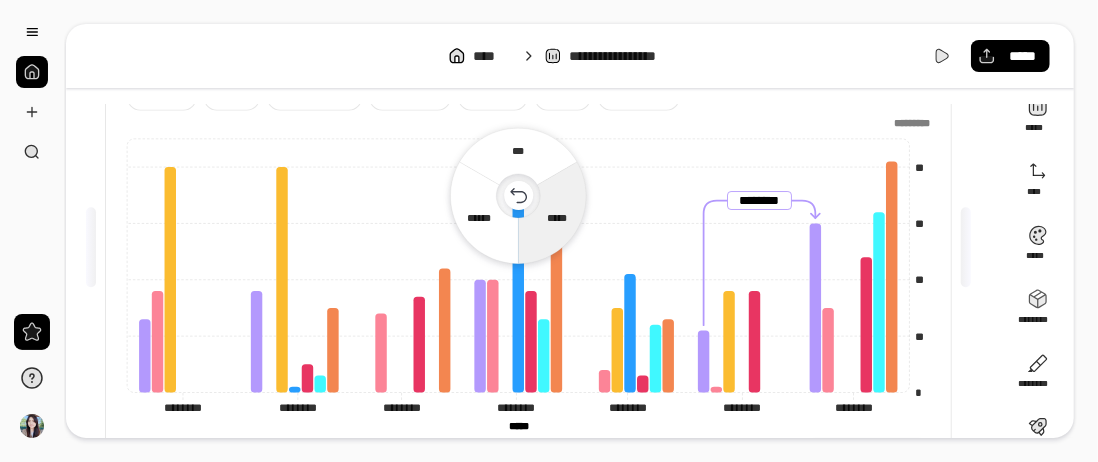 click 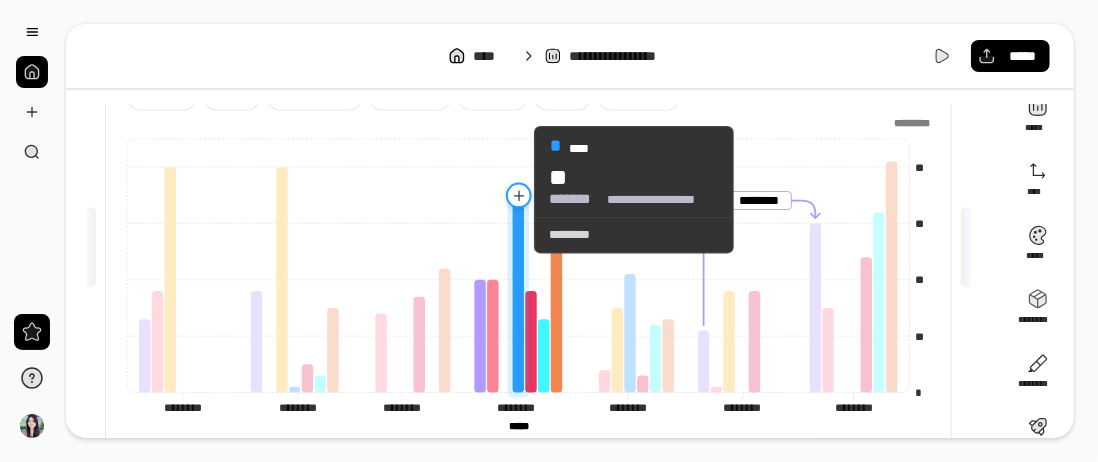 click 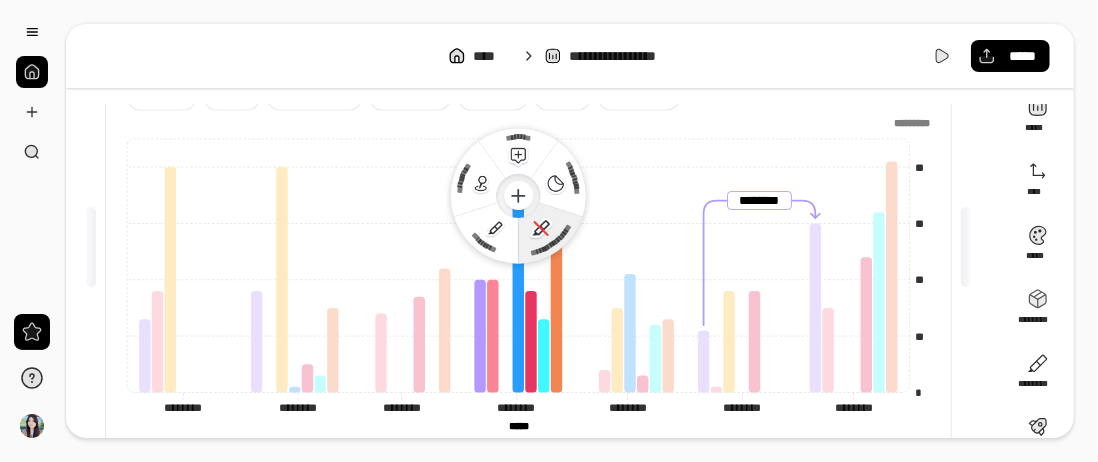 click 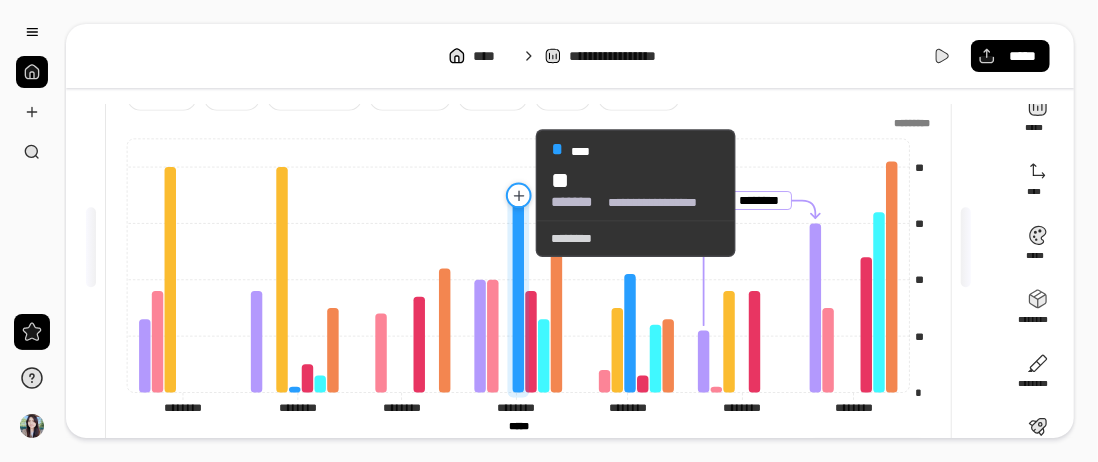 click 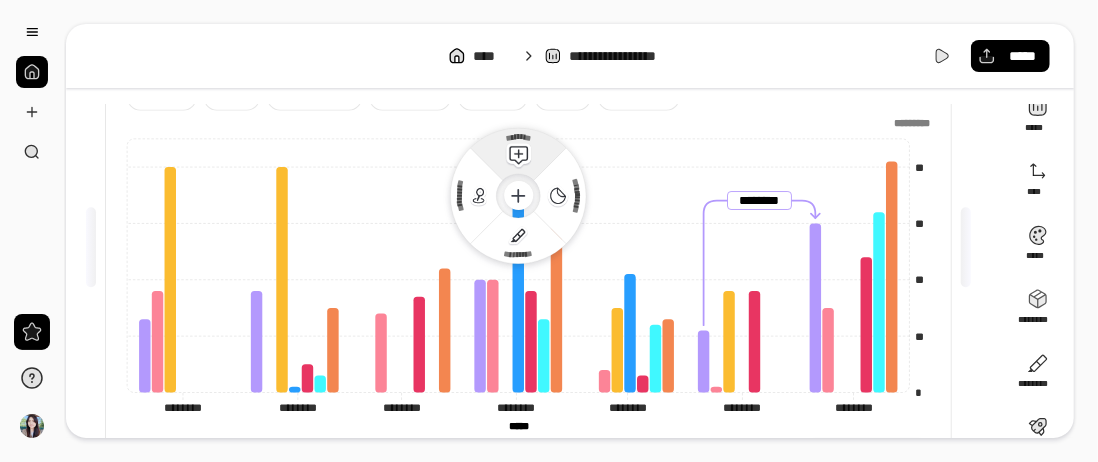 click 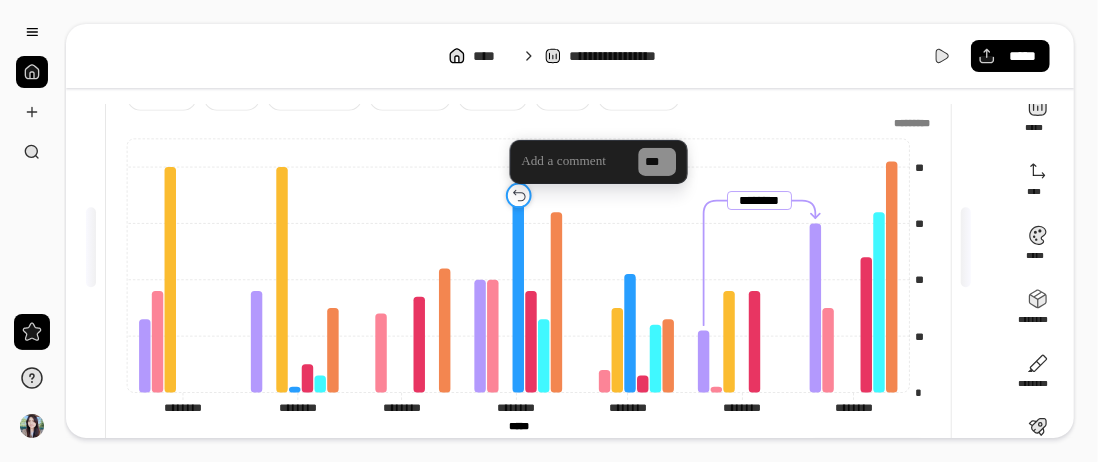 click 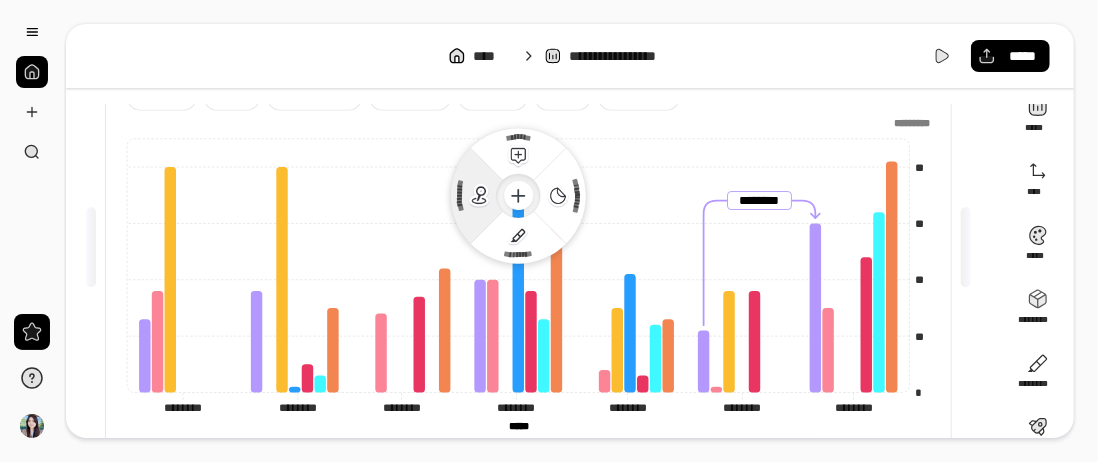 click 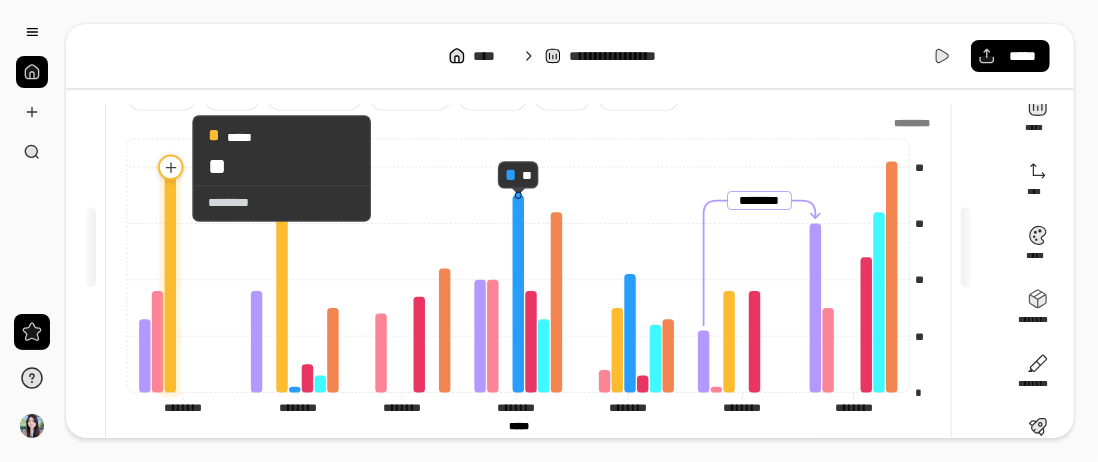 click 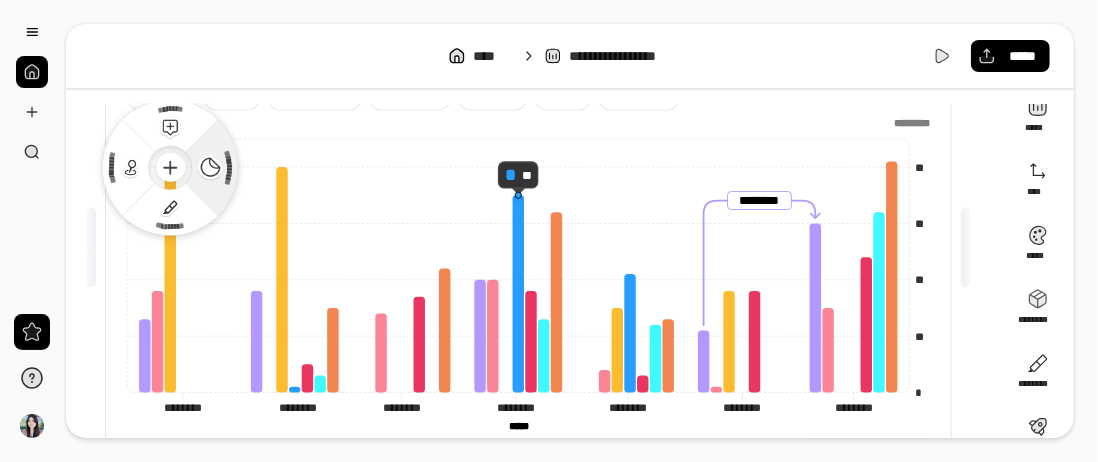 click 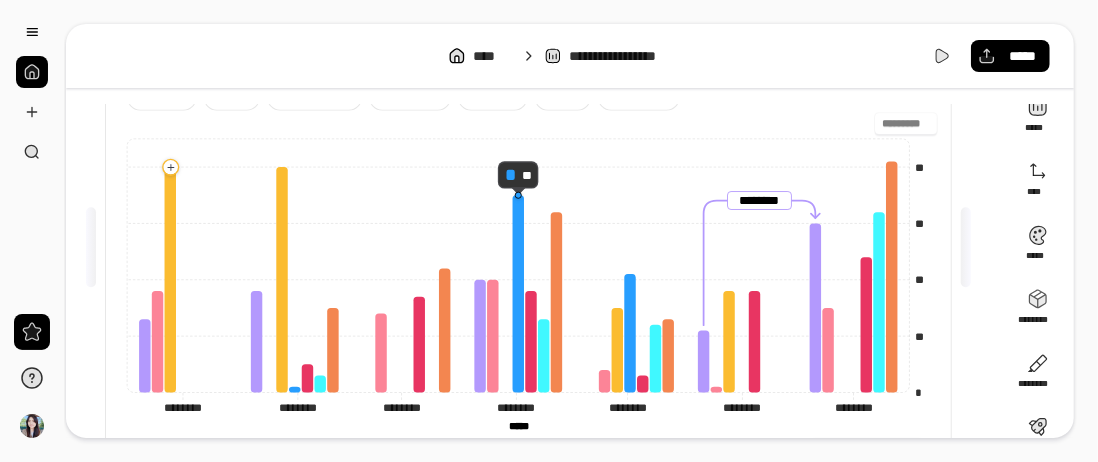click on "*********" at bounding box center (528, 124) 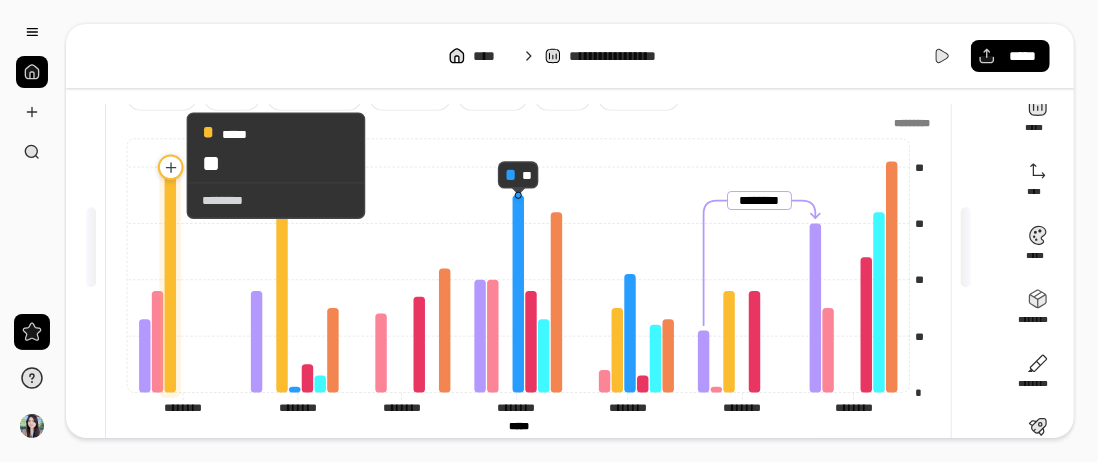click 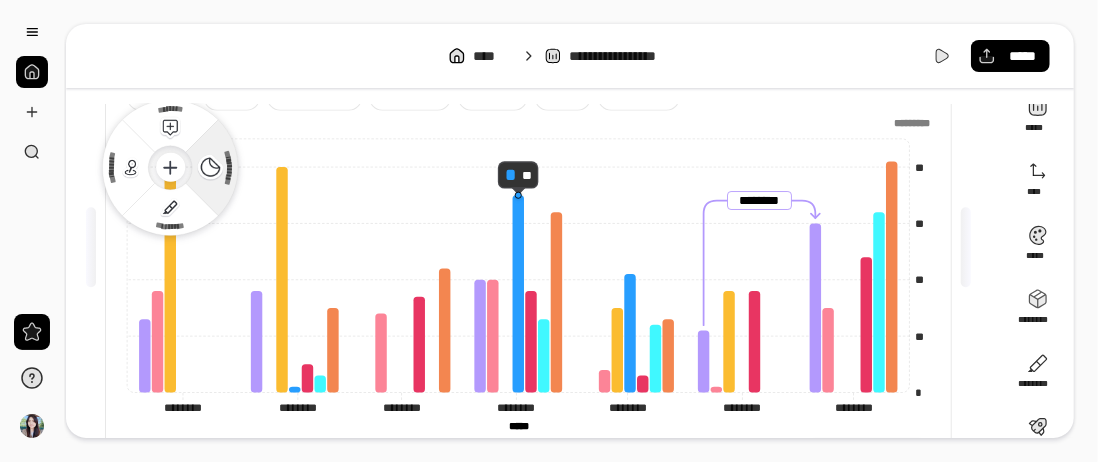 click 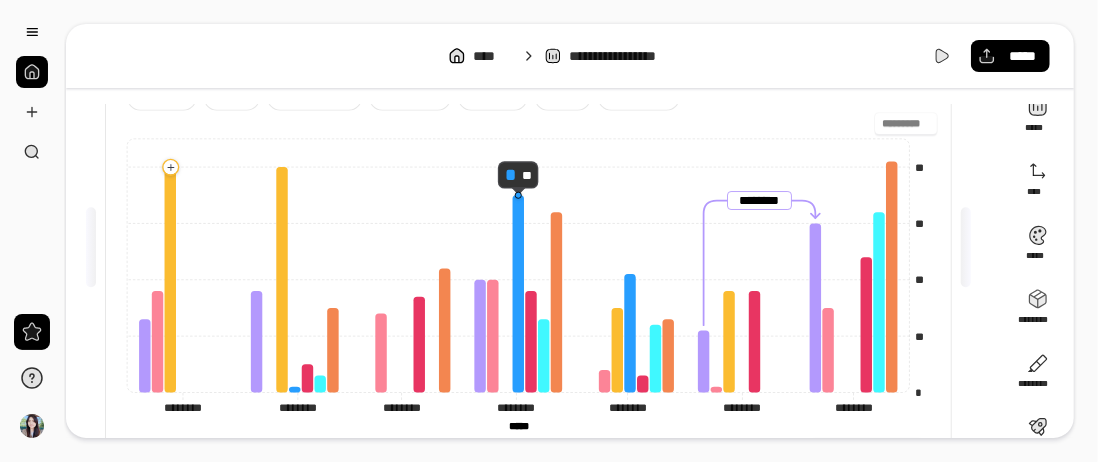 click on "*********" at bounding box center [528, 124] 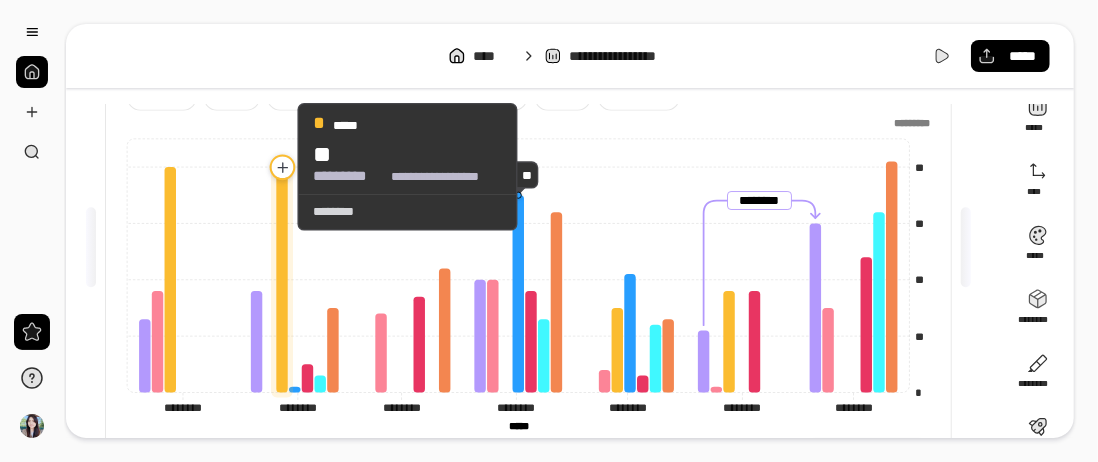 click 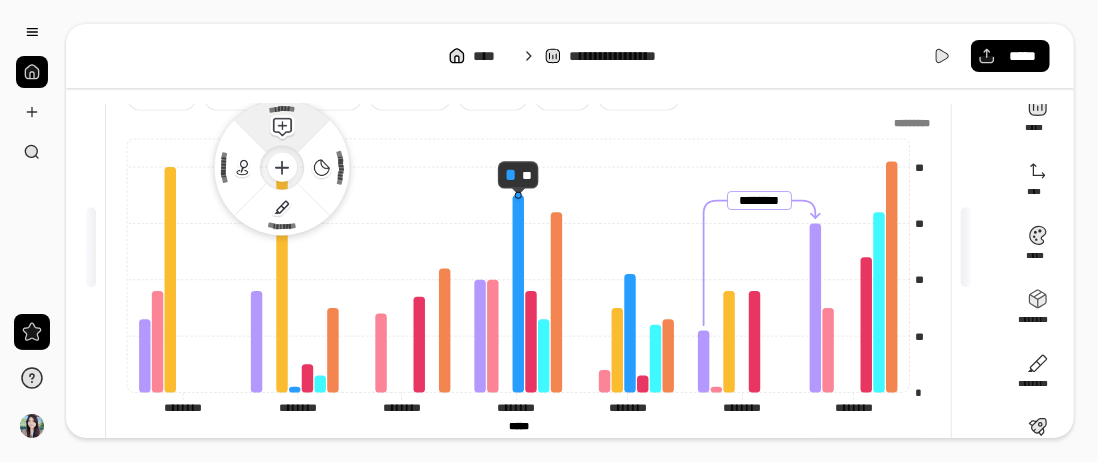 click 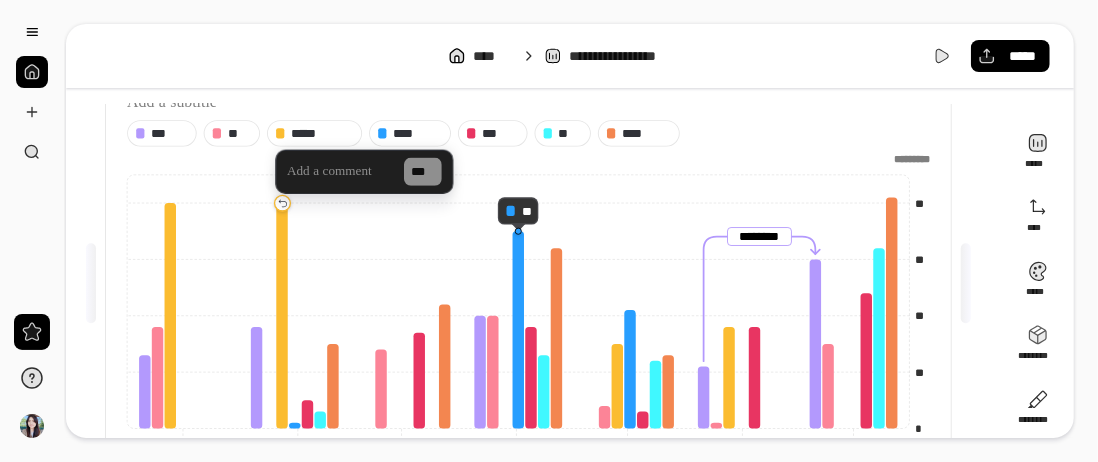 scroll, scrollTop: 140, scrollLeft: 0, axis: vertical 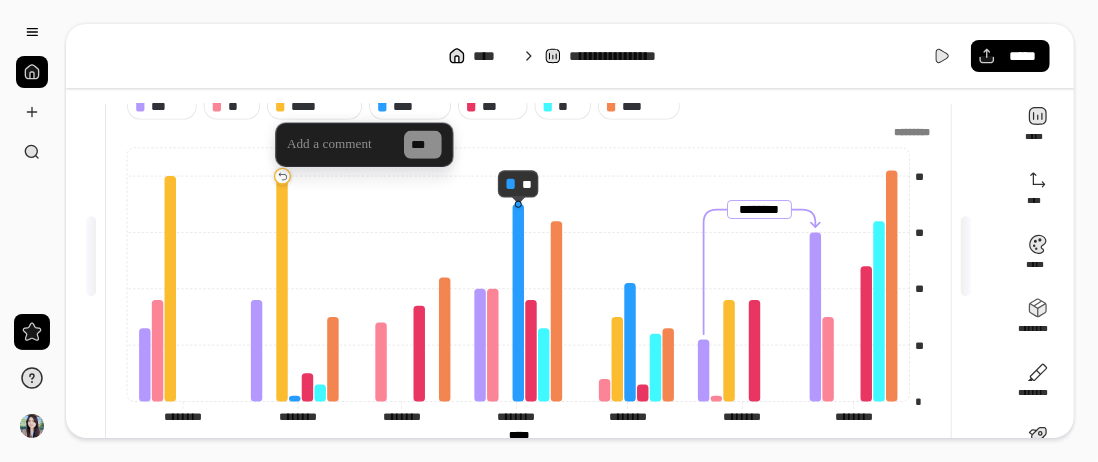 type 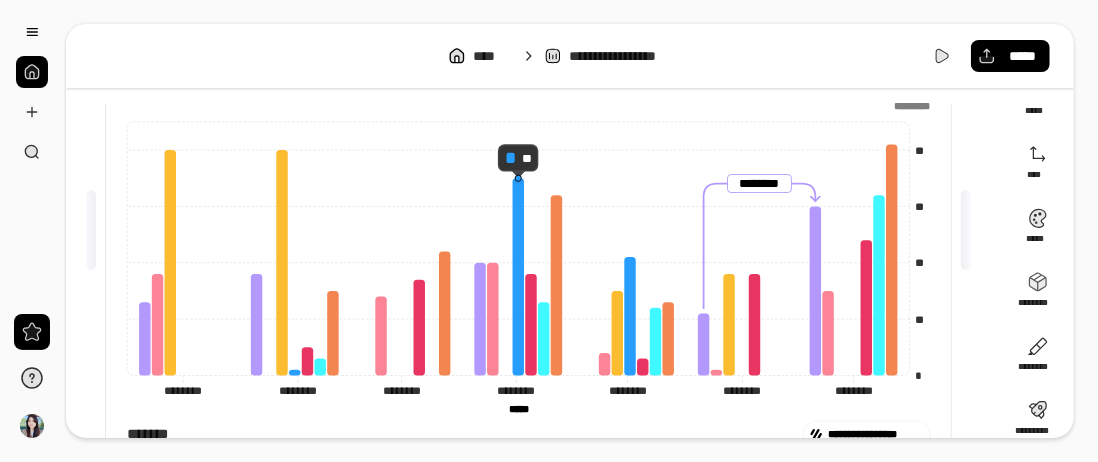 scroll, scrollTop: 200, scrollLeft: 0, axis: vertical 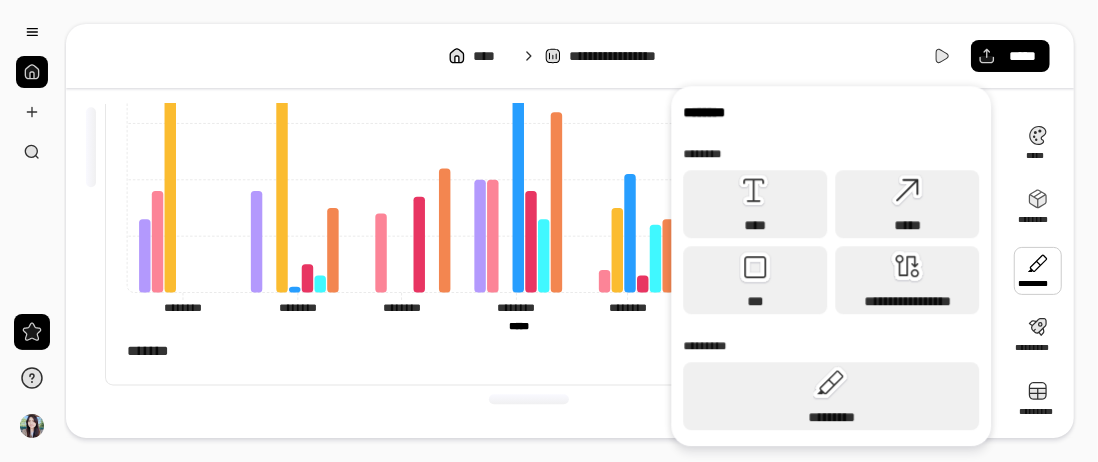 click at bounding box center (1038, 271) 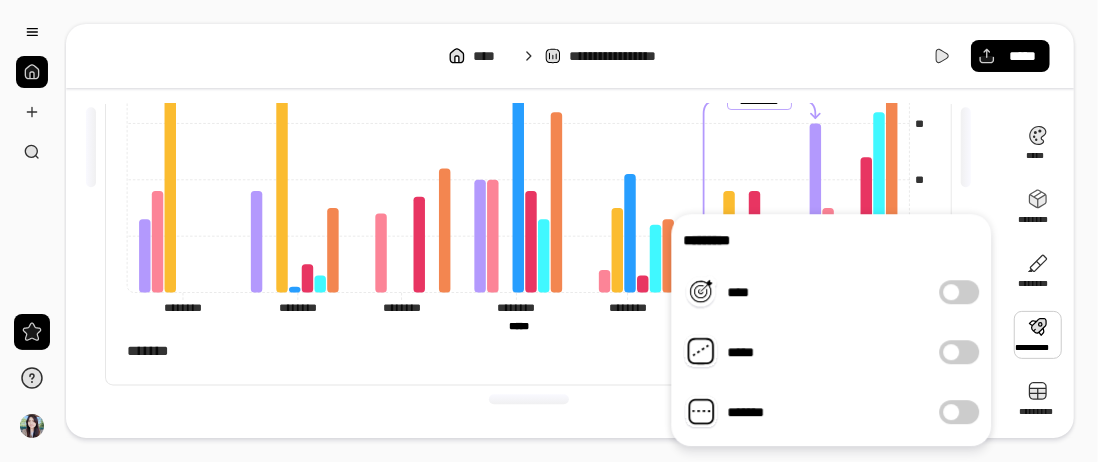 click at bounding box center (1038, 335) 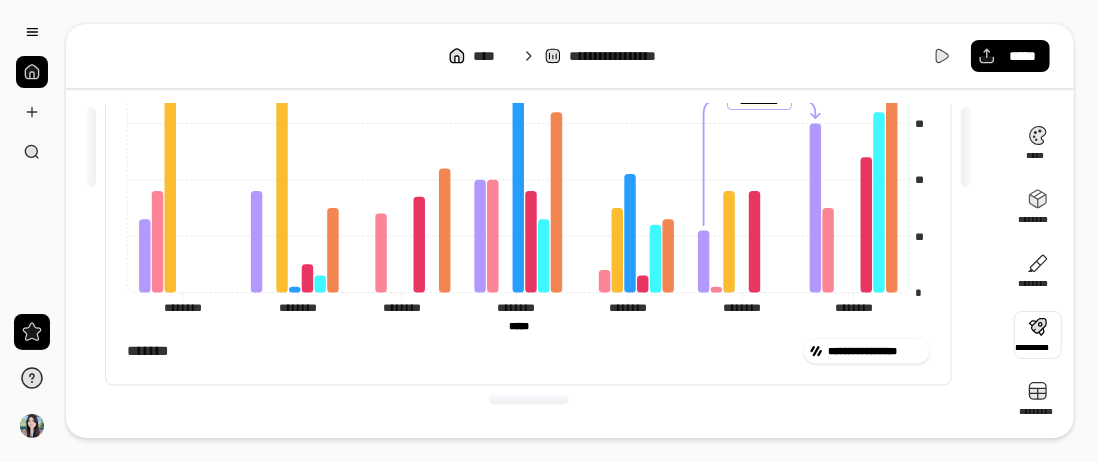 click at bounding box center (1038, 335) 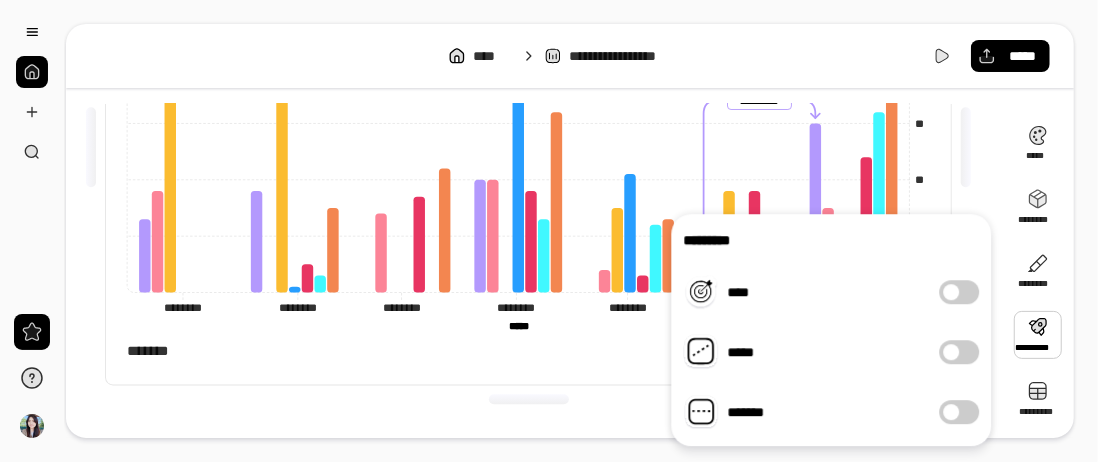 click at bounding box center [951, 292] 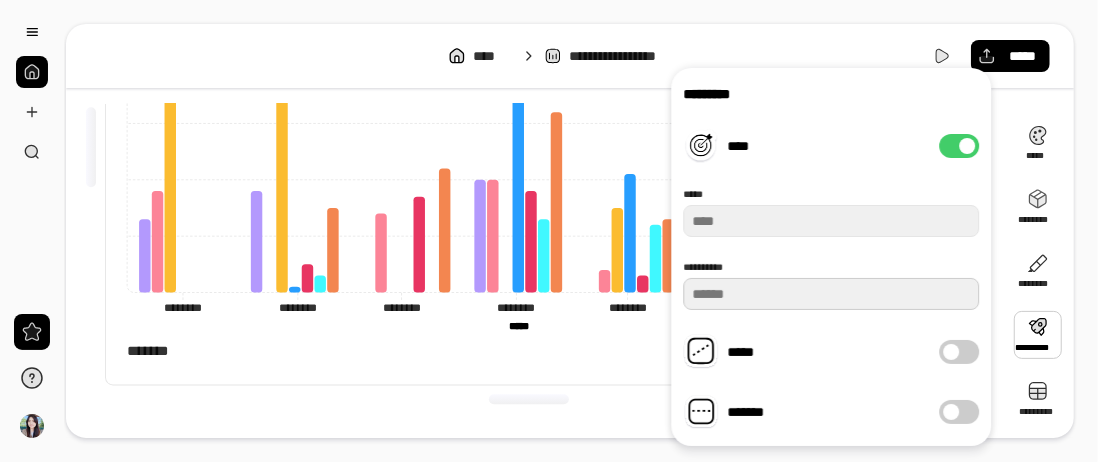 click on "**" at bounding box center [831, 294] 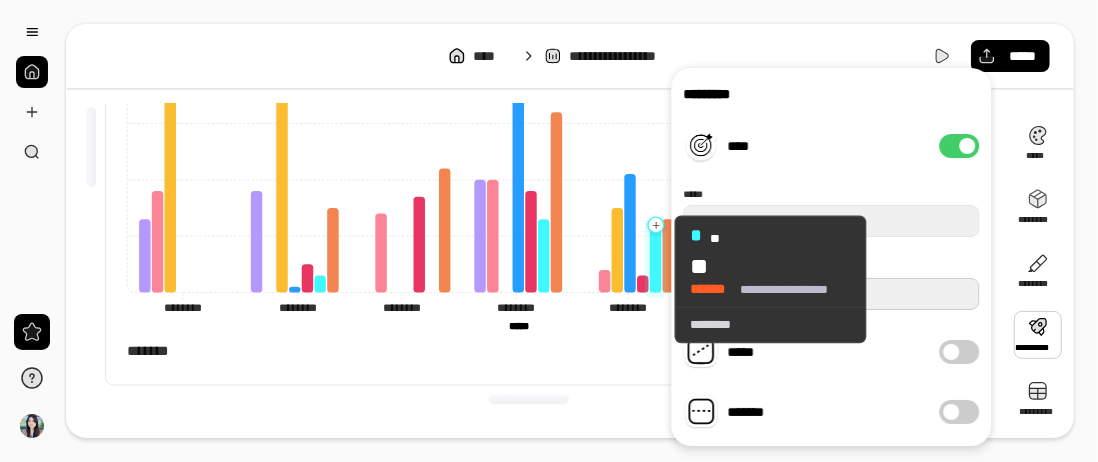 drag, startPoint x: 718, startPoint y: 292, endPoint x: 657, endPoint y: 277, distance: 62.817196 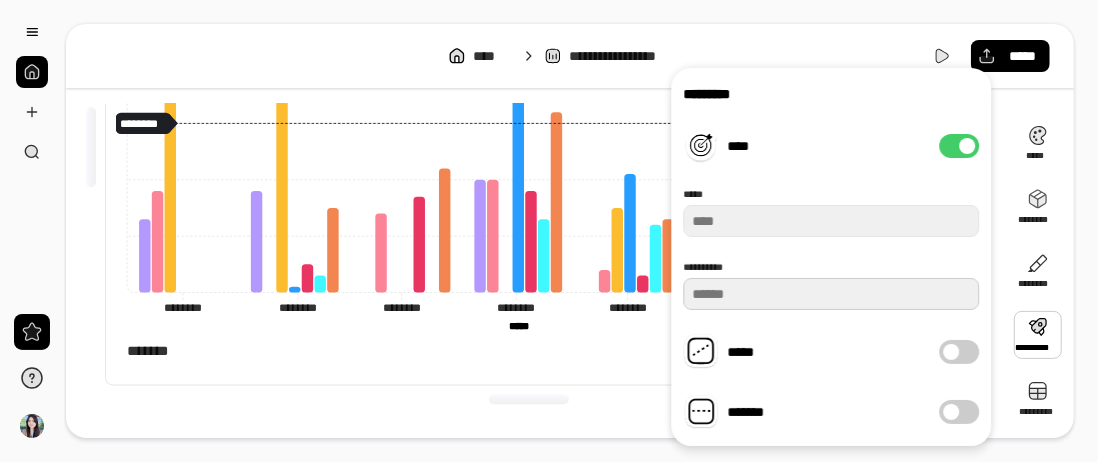 type on "**" 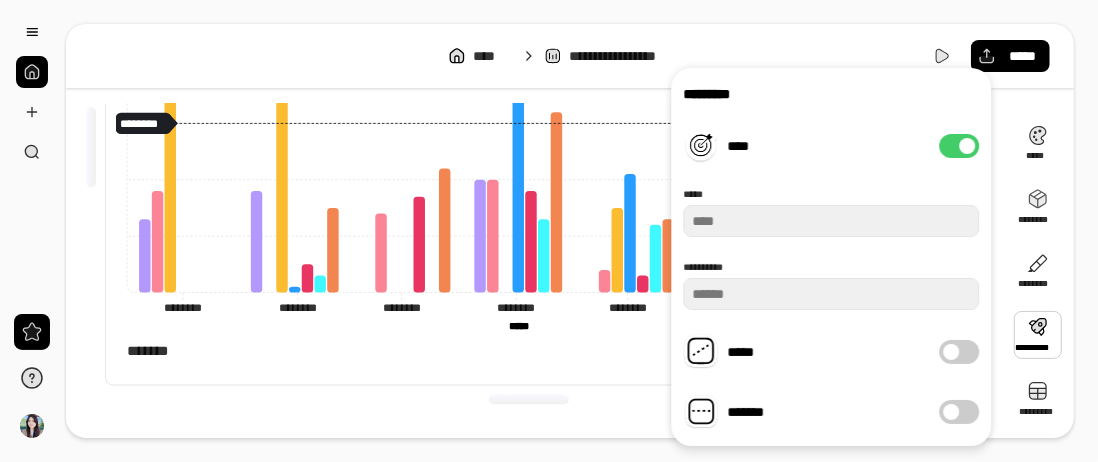 click on "*****" at bounding box center [959, 352] 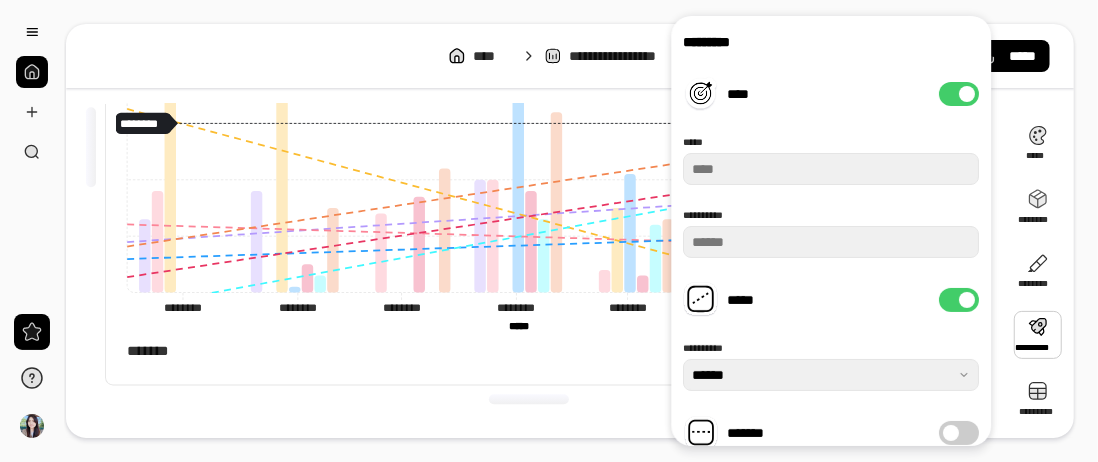 click on "*****" at bounding box center [959, 300] 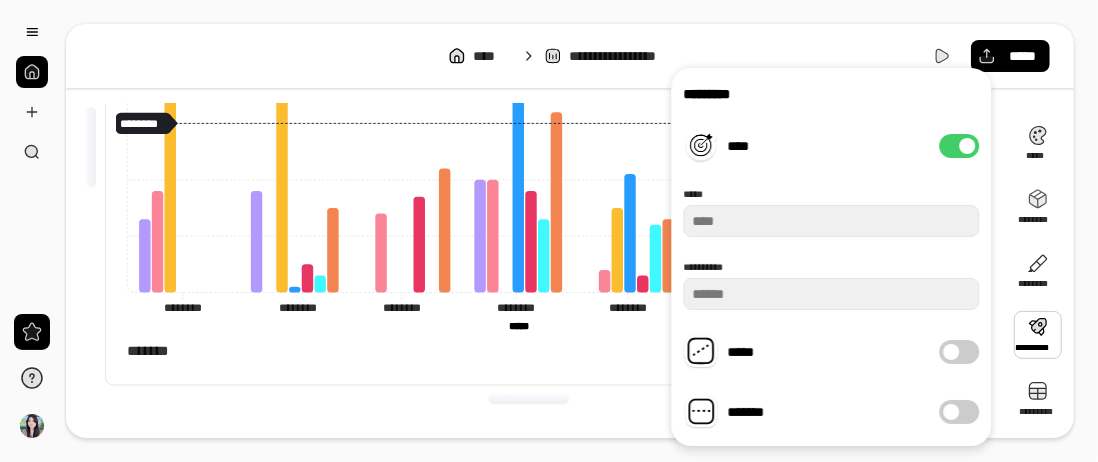 click on "*******" at bounding box center [959, 412] 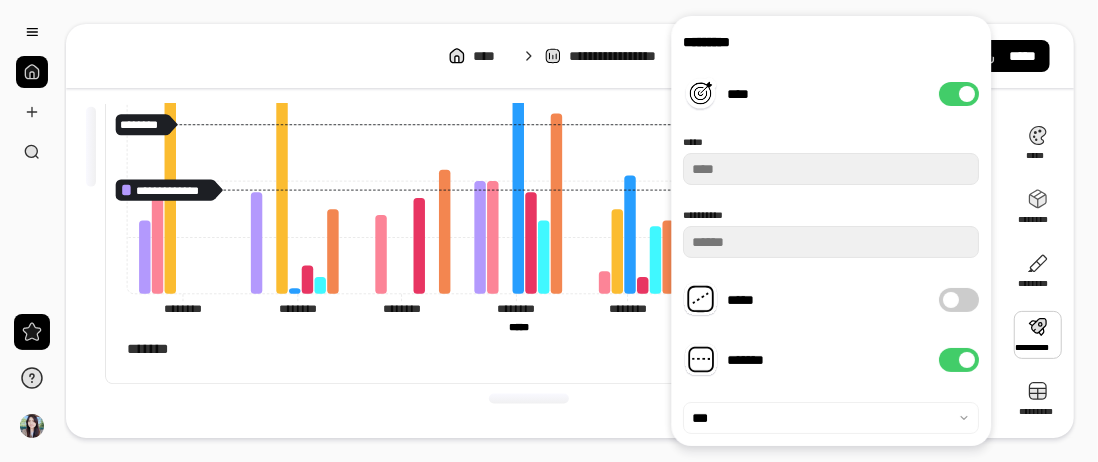 click at bounding box center [529, 398] 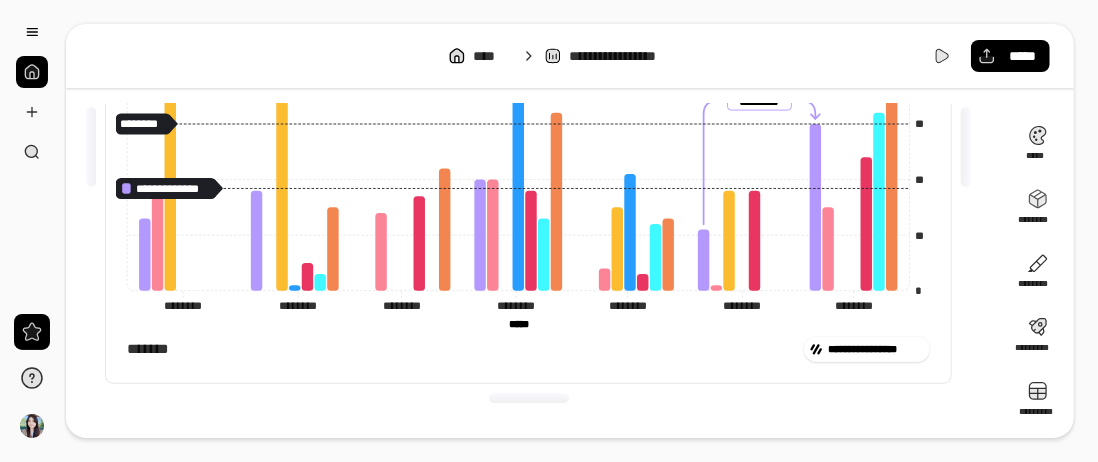 drag, startPoint x: 1021, startPoint y: 0, endPoint x: 600, endPoint y: 47, distance: 423.6154 